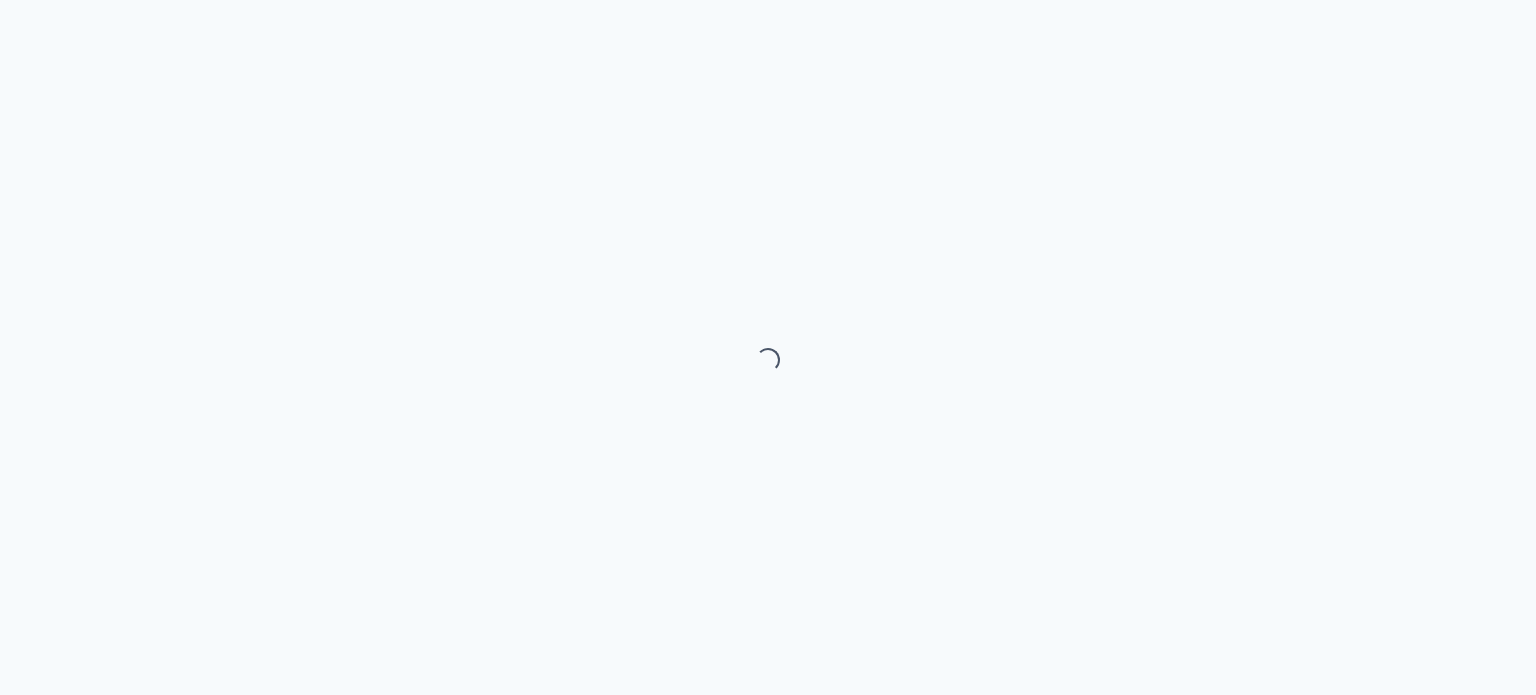 scroll, scrollTop: 0, scrollLeft: 0, axis: both 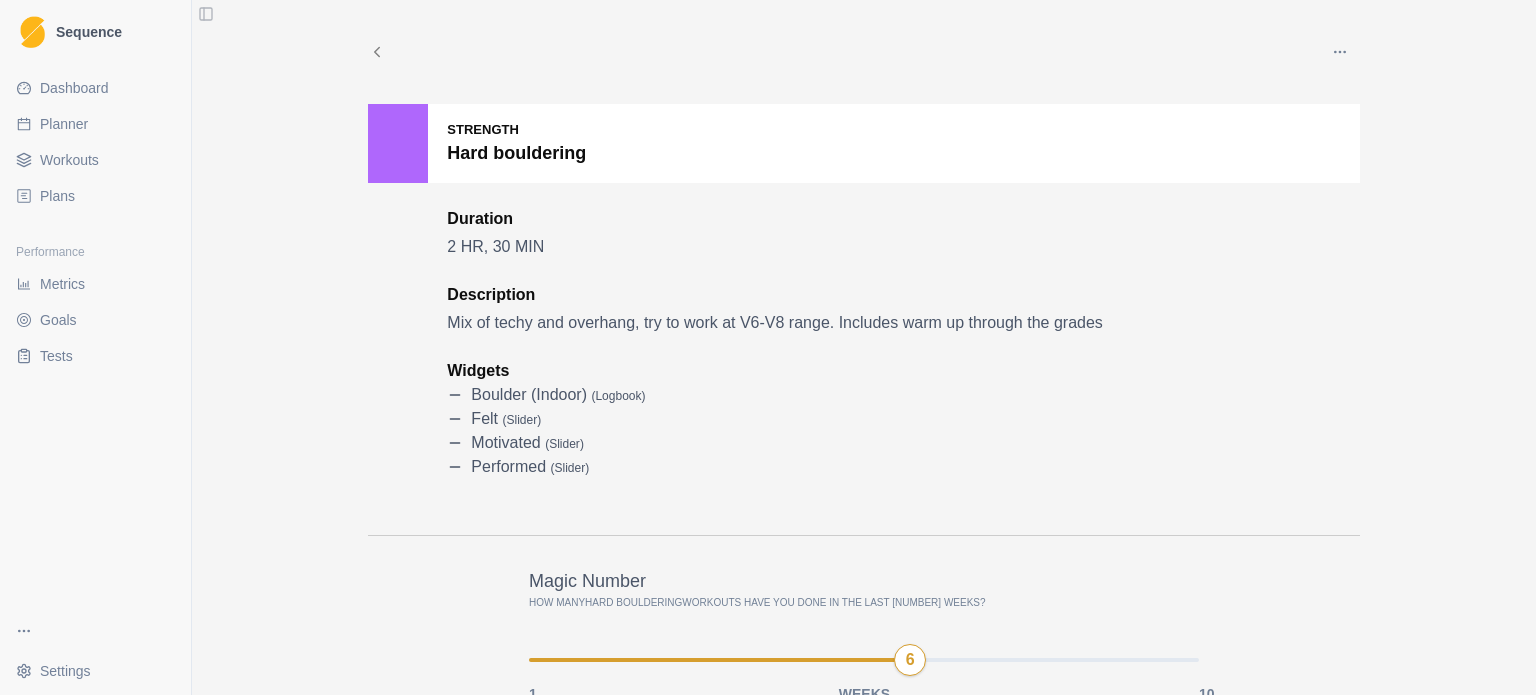 click on "Dashboard" at bounding box center [74, 88] 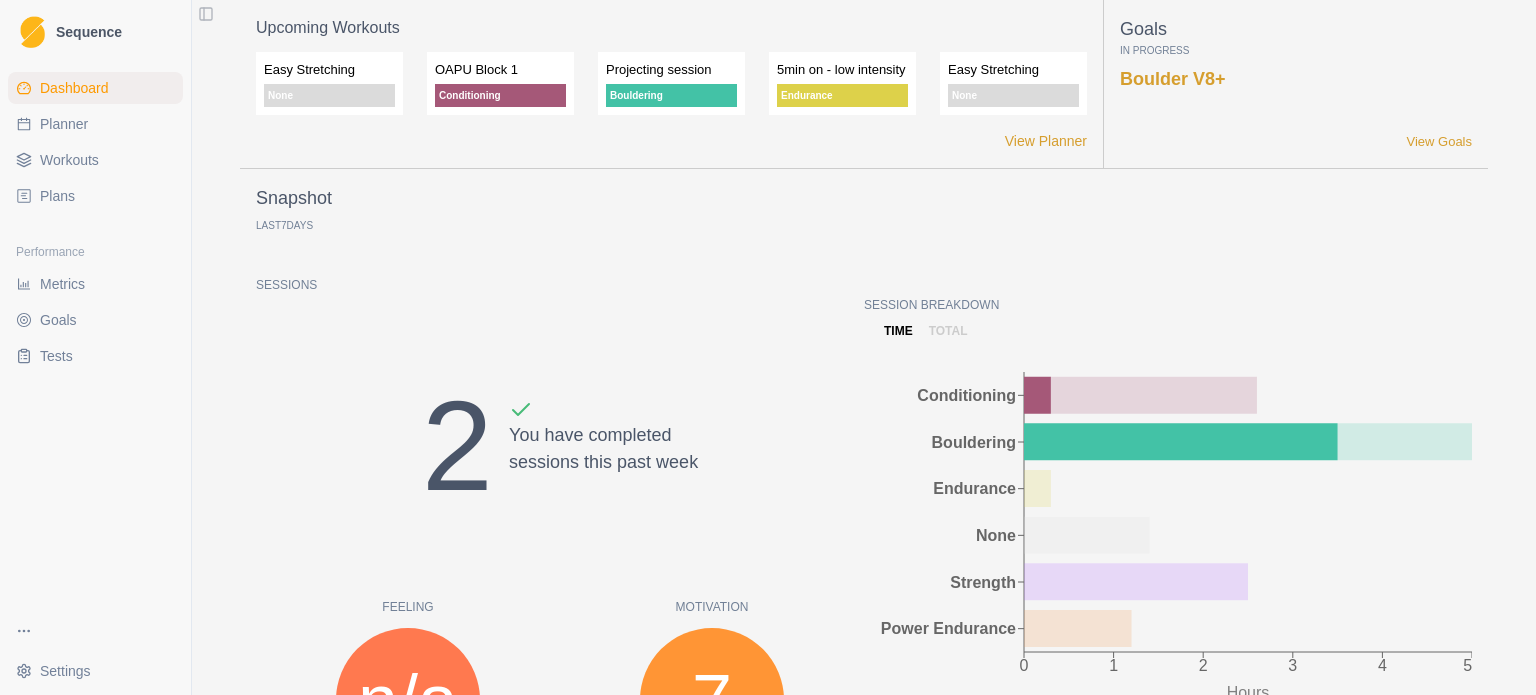 click on "Planner" at bounding box center (95, 124) 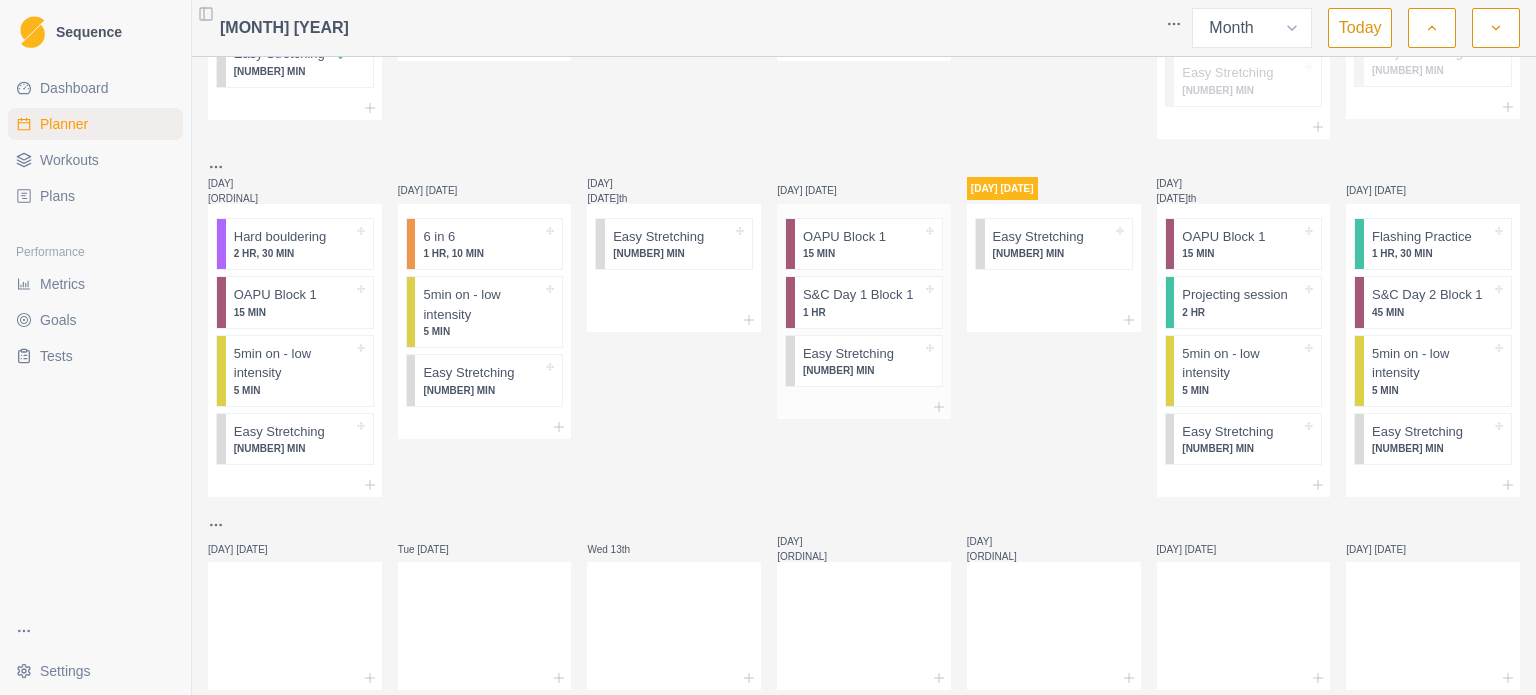 scroll, scrollTop: 291, scrollLeft: 0, axis: vertical 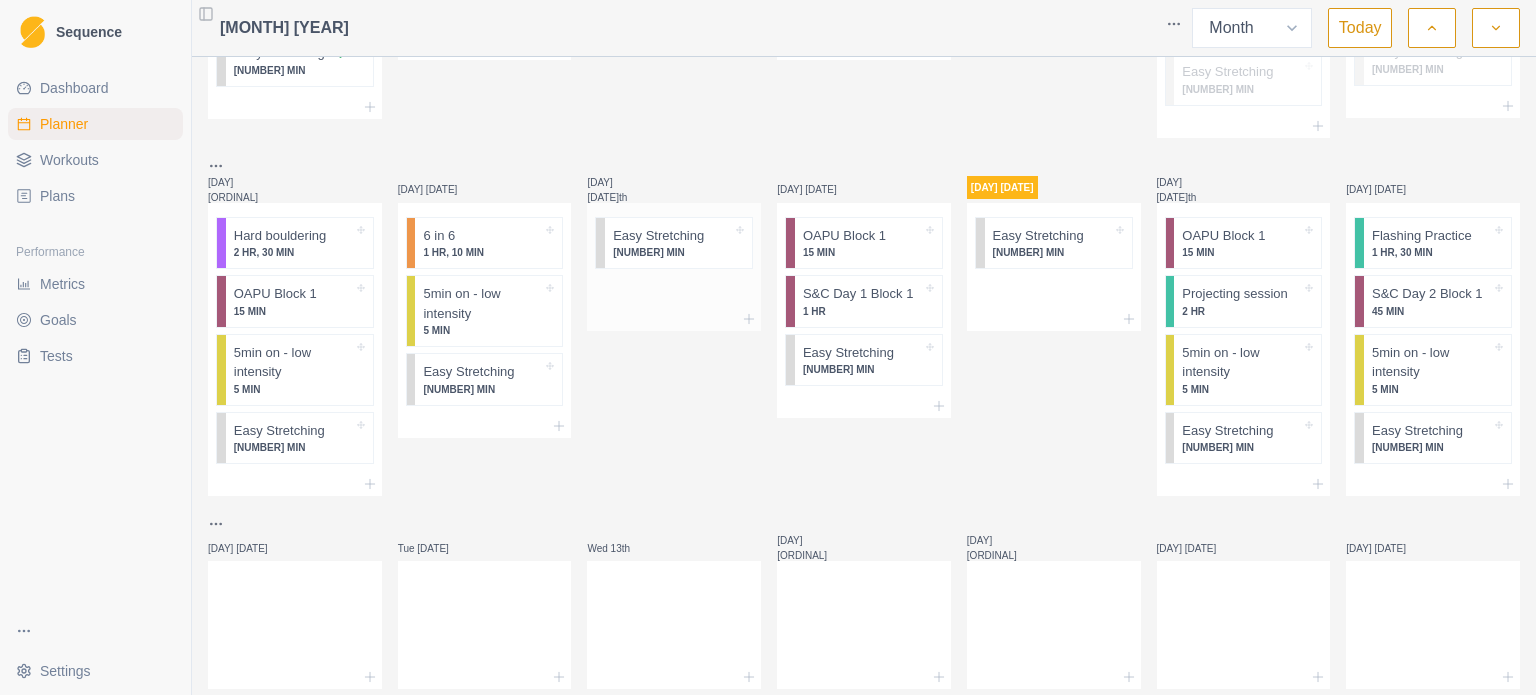 click on "[NUMBER] MIN" at bounding box center (672, 252) 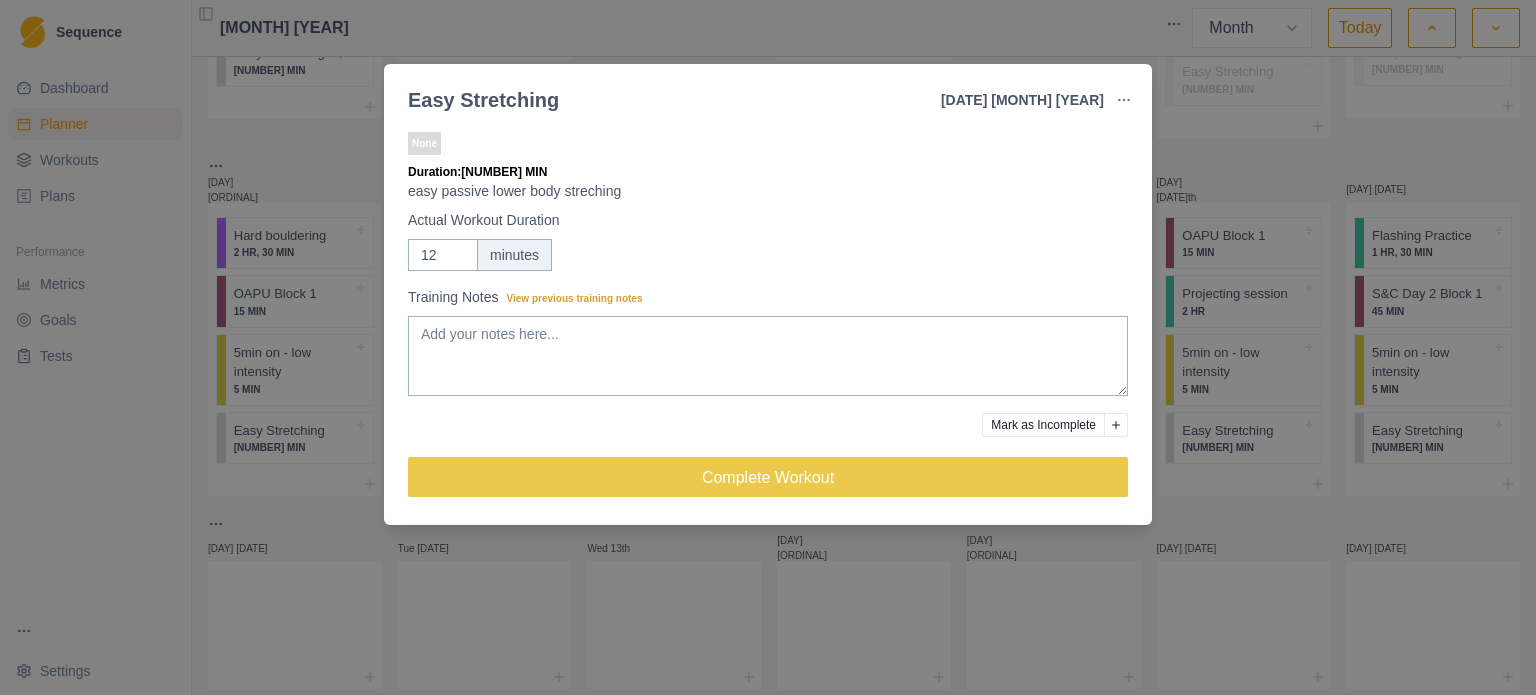 click on "Mark as Incomplete" at bounding box center [1043, 425] 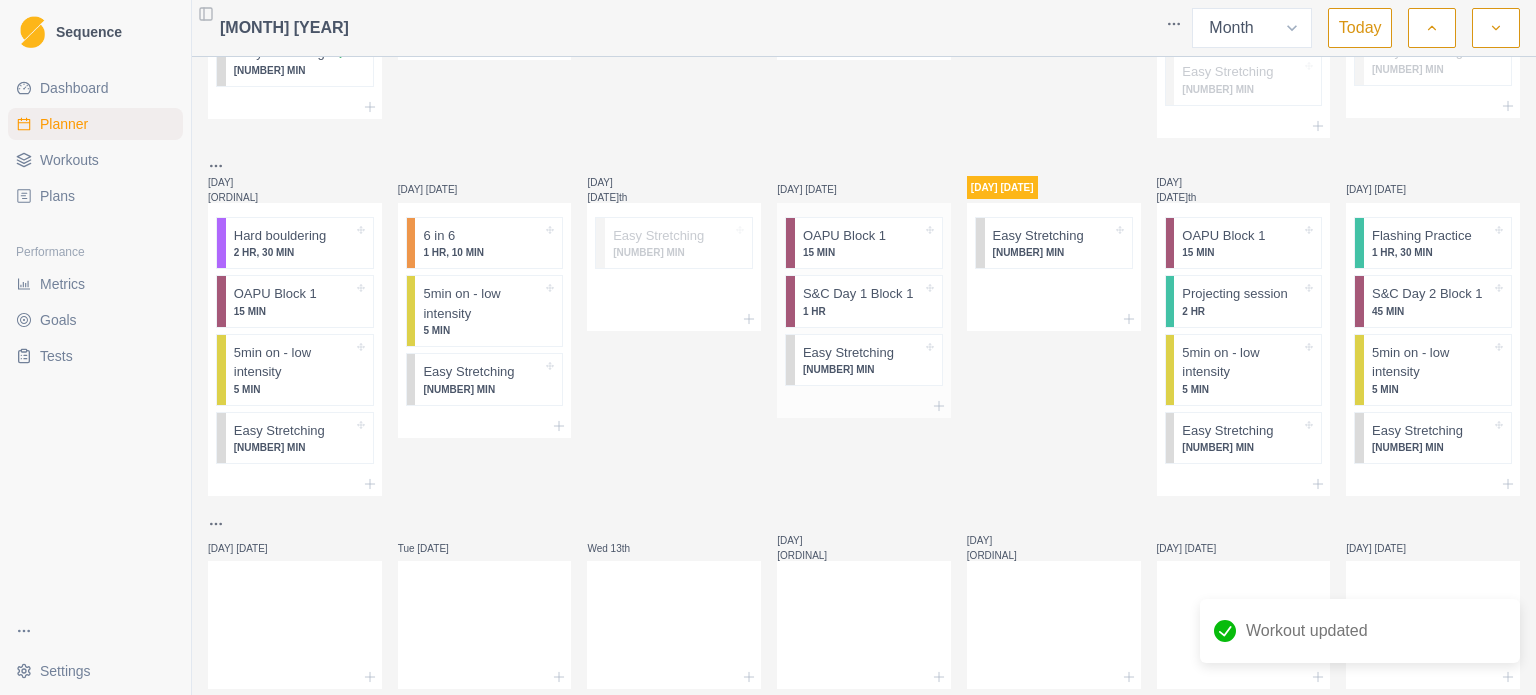 click on "Easy Stretching 12 MIN" at bounding box center (868, 360) 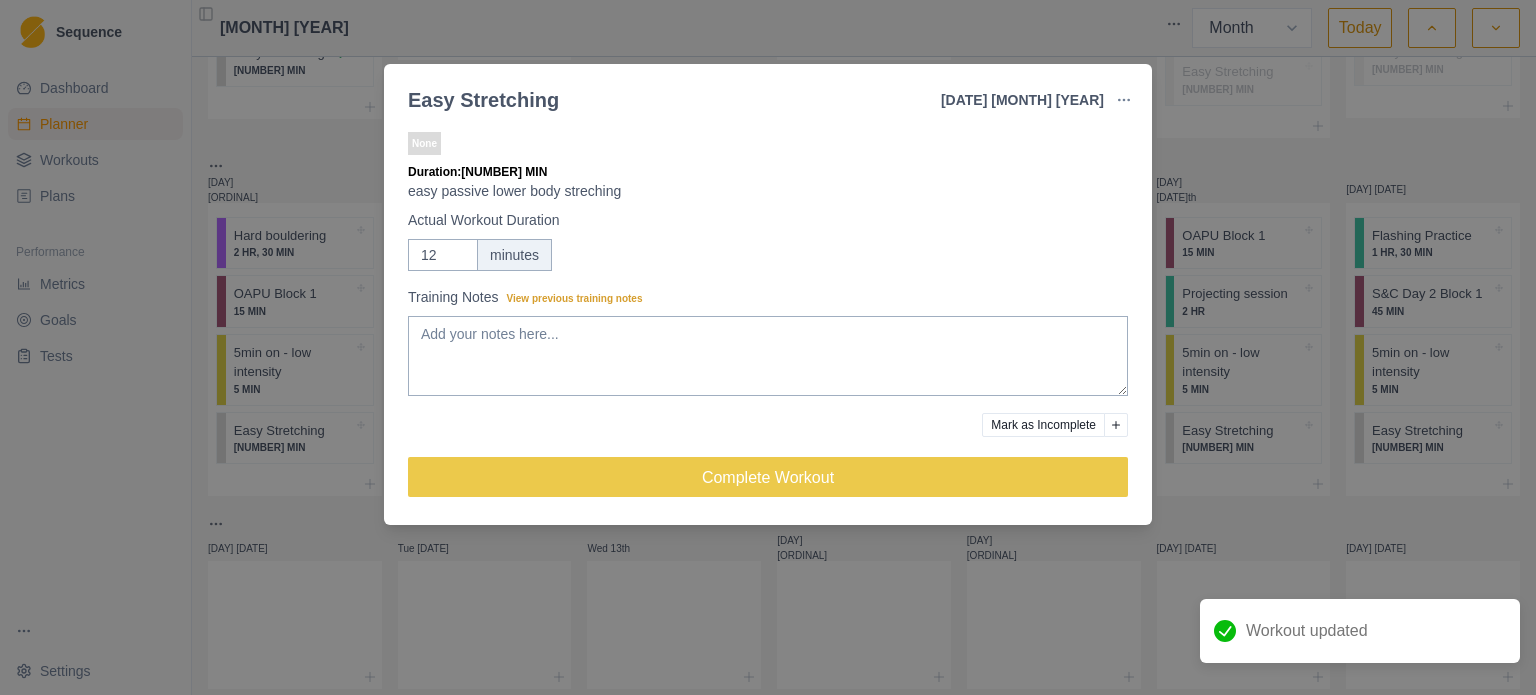 click on "Mark as Incomplete" at bounding box center (1043, 425) 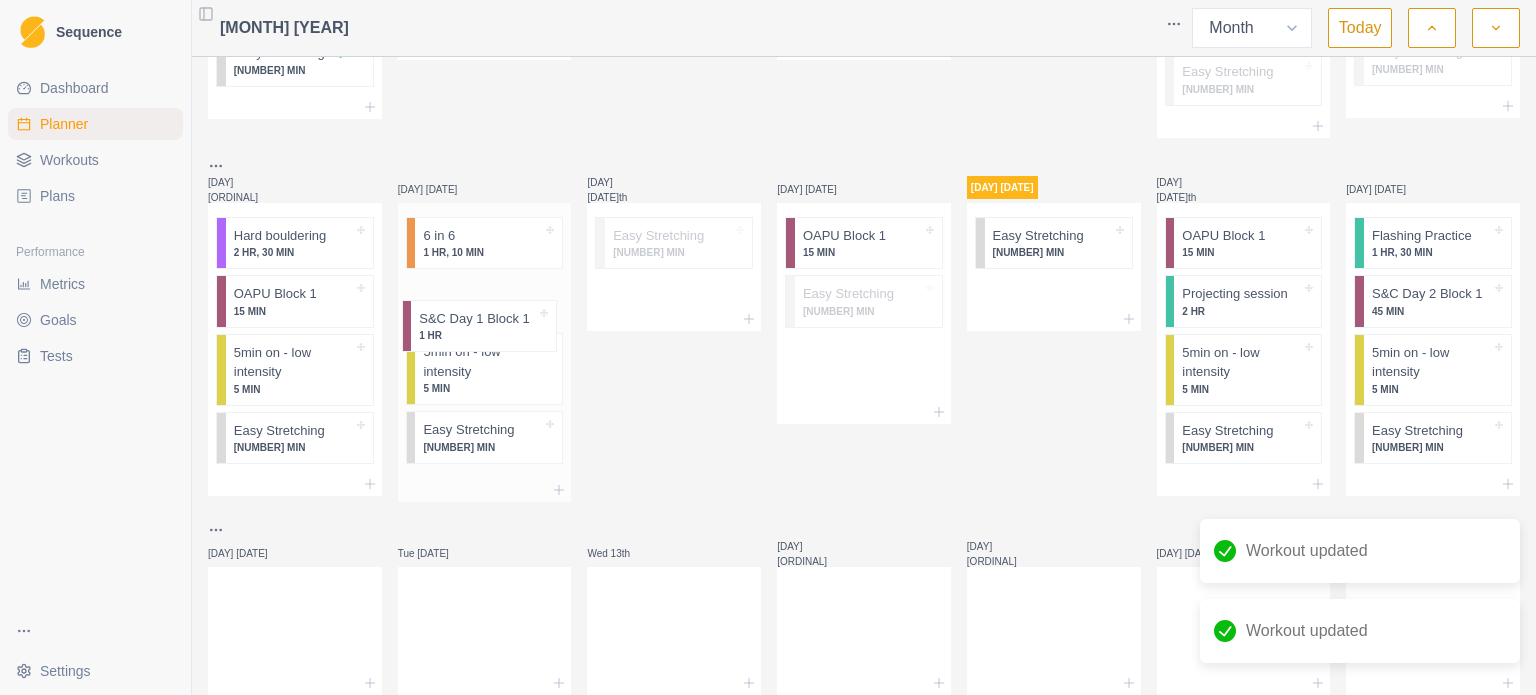 drag, startPoint x: 878, startPoint y: 316, endPoint x: 483, endPoint y: 338, distance: 395.61218 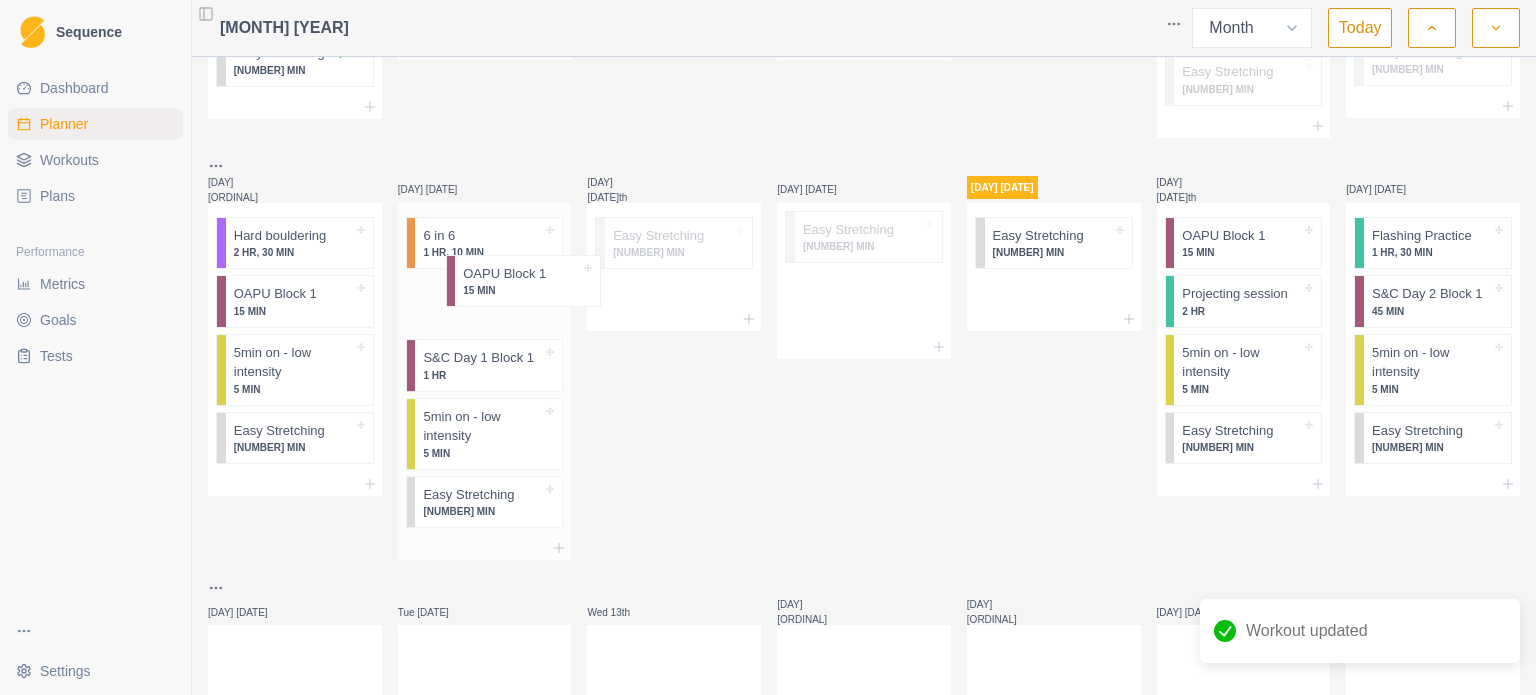 drag, startPoint x: 839, startPoint y: 237, endPoint x: 500, endPoint y: 283, distance: 342.10672 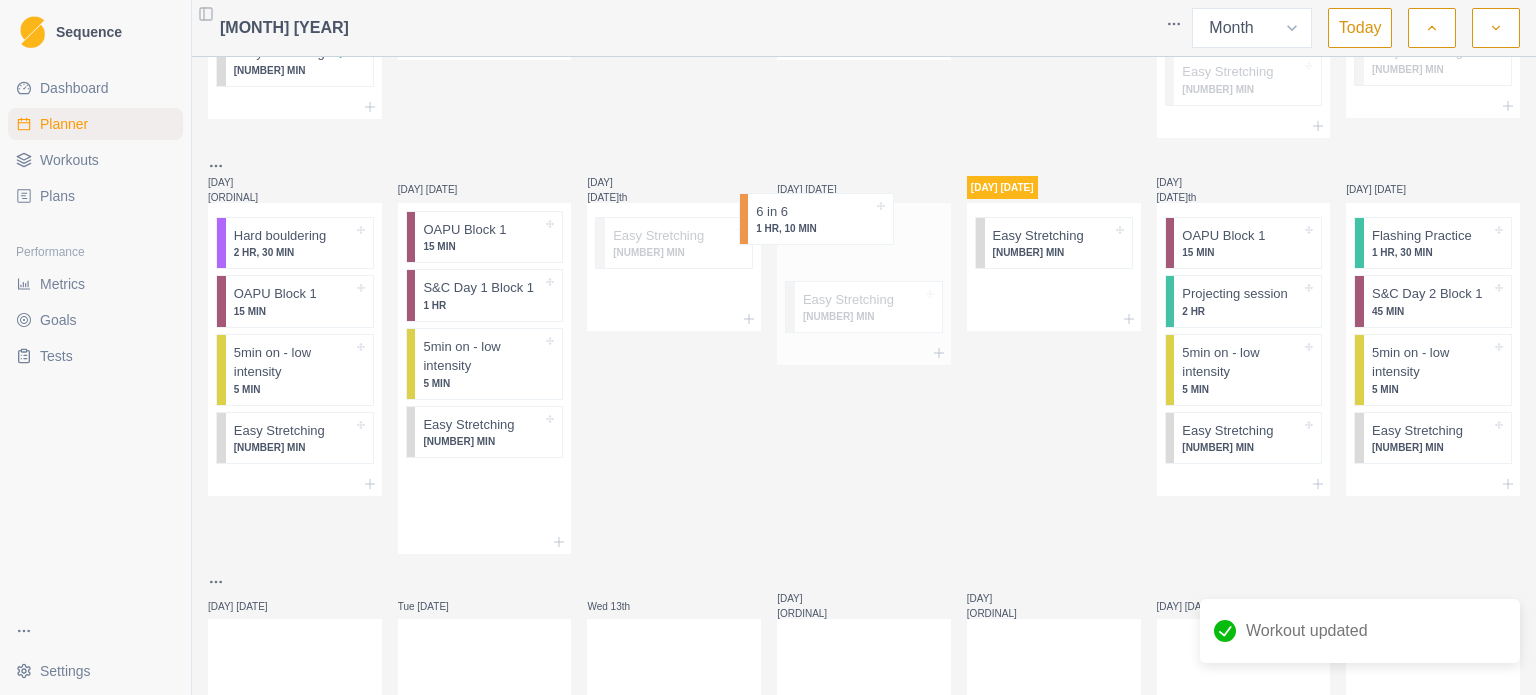 drag, startPoint x: 468, startPoint y: 251, endPoint x: 812, endPoint y: 225, distance: 344.98117 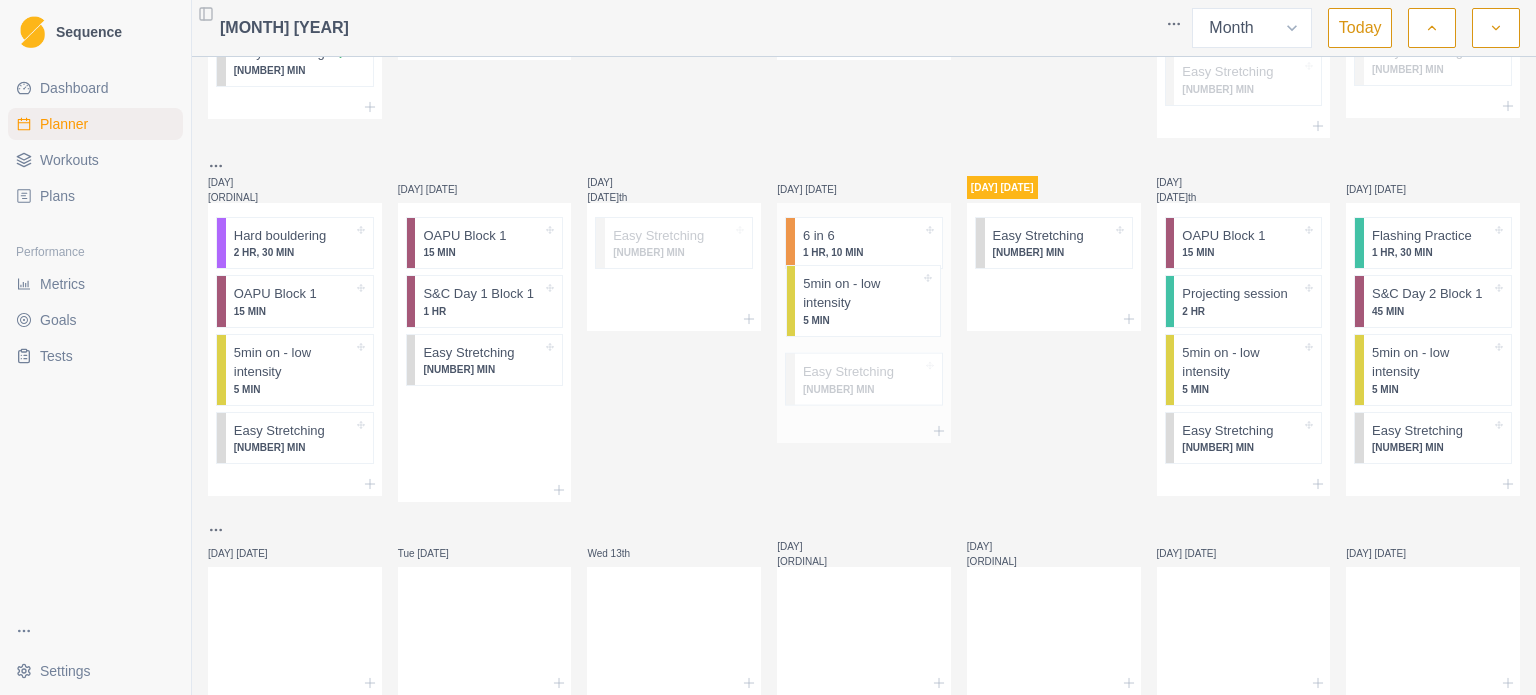 drag, startPoint x: 491, startPoint y: 375, endPoint x: 881, endPoint y: 309, distance: 395.5452 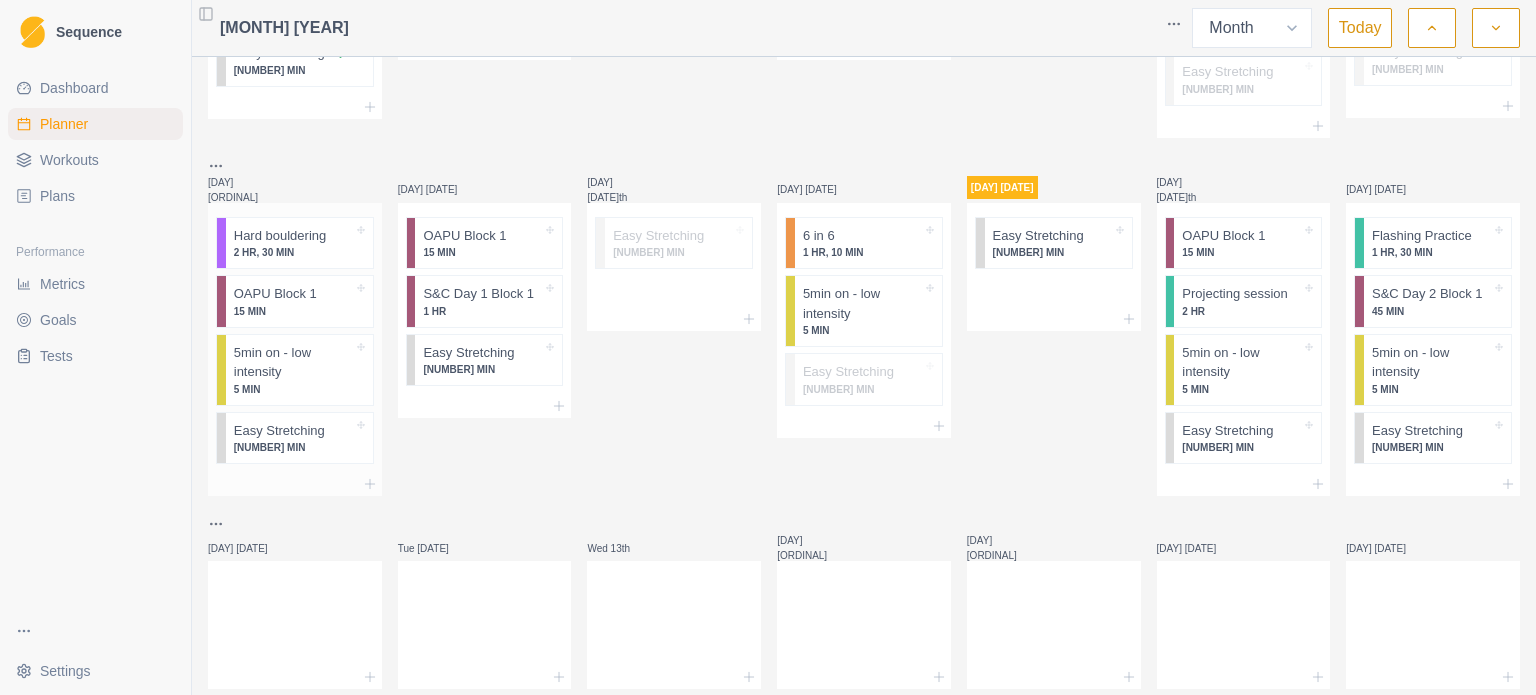 click on "5min on - low intensity" at bounding box center [293, 362] 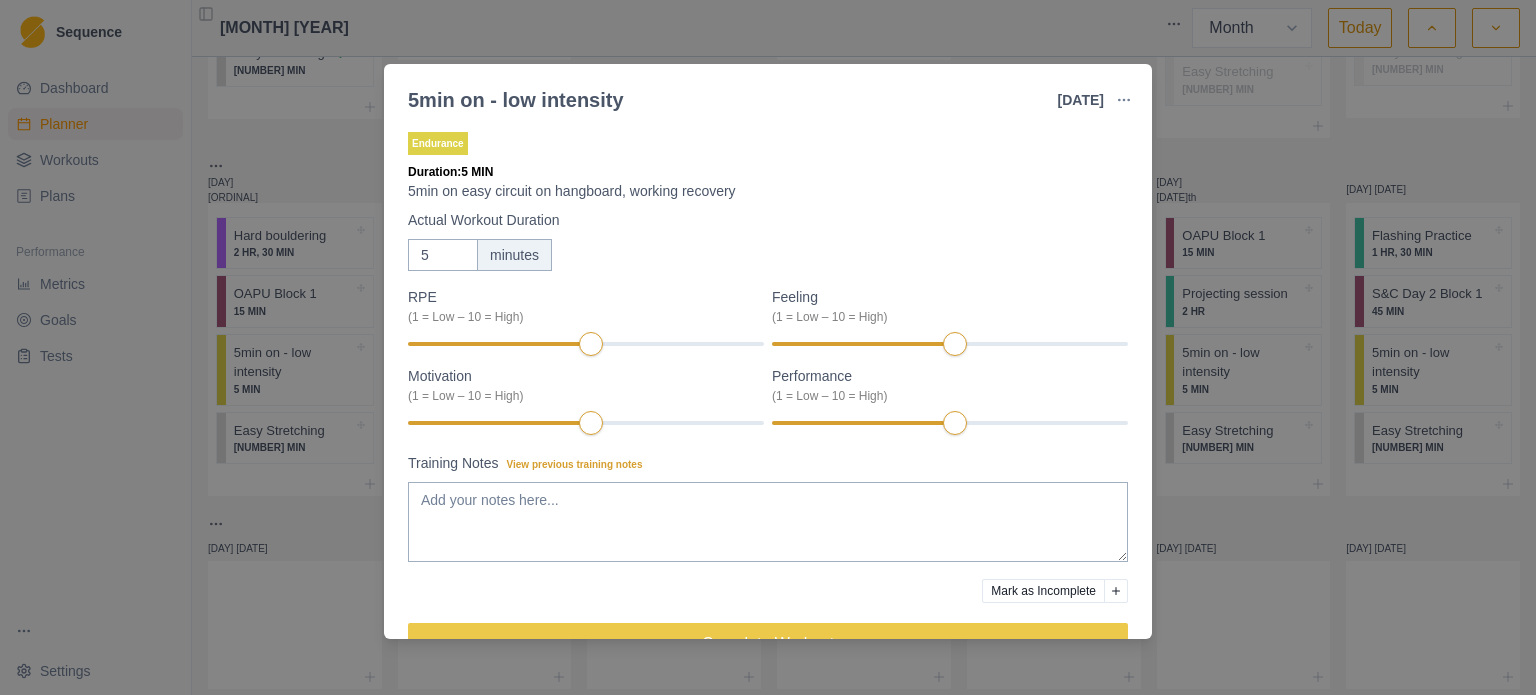 click on "Mark as Incomplete" at bounding box center [1043, 591] 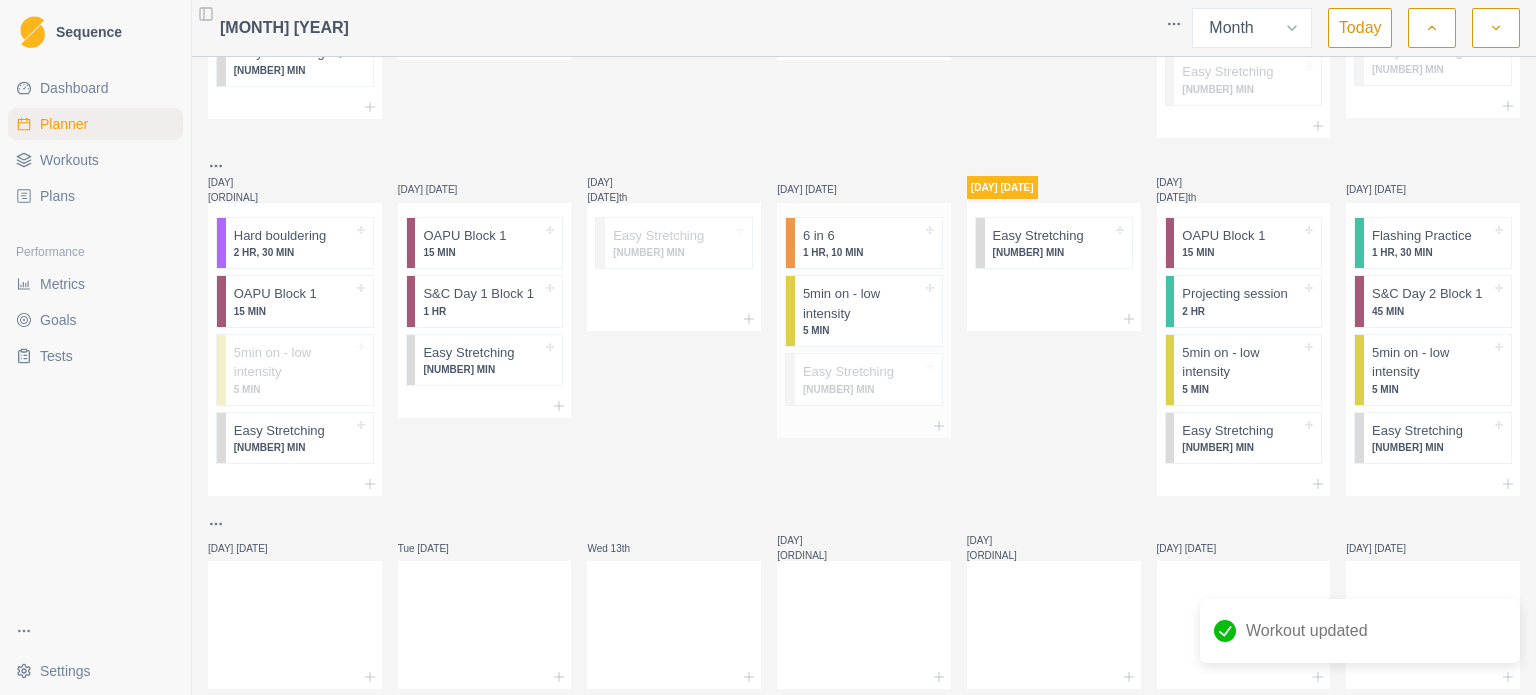 click on "5 MIN" at bounding box center [862, 330] 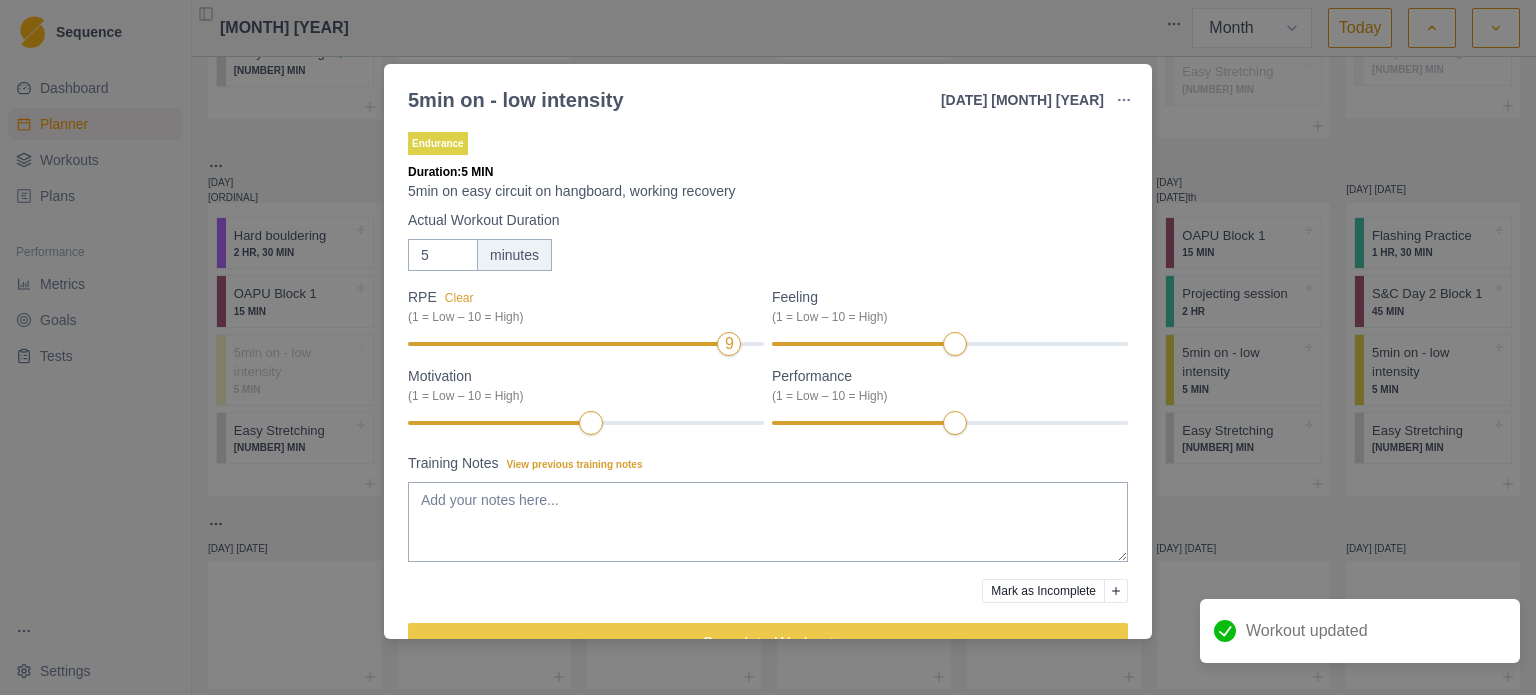 click on "Motivation (1 = Low – 10 = High)" at bounding box center (586, 401) 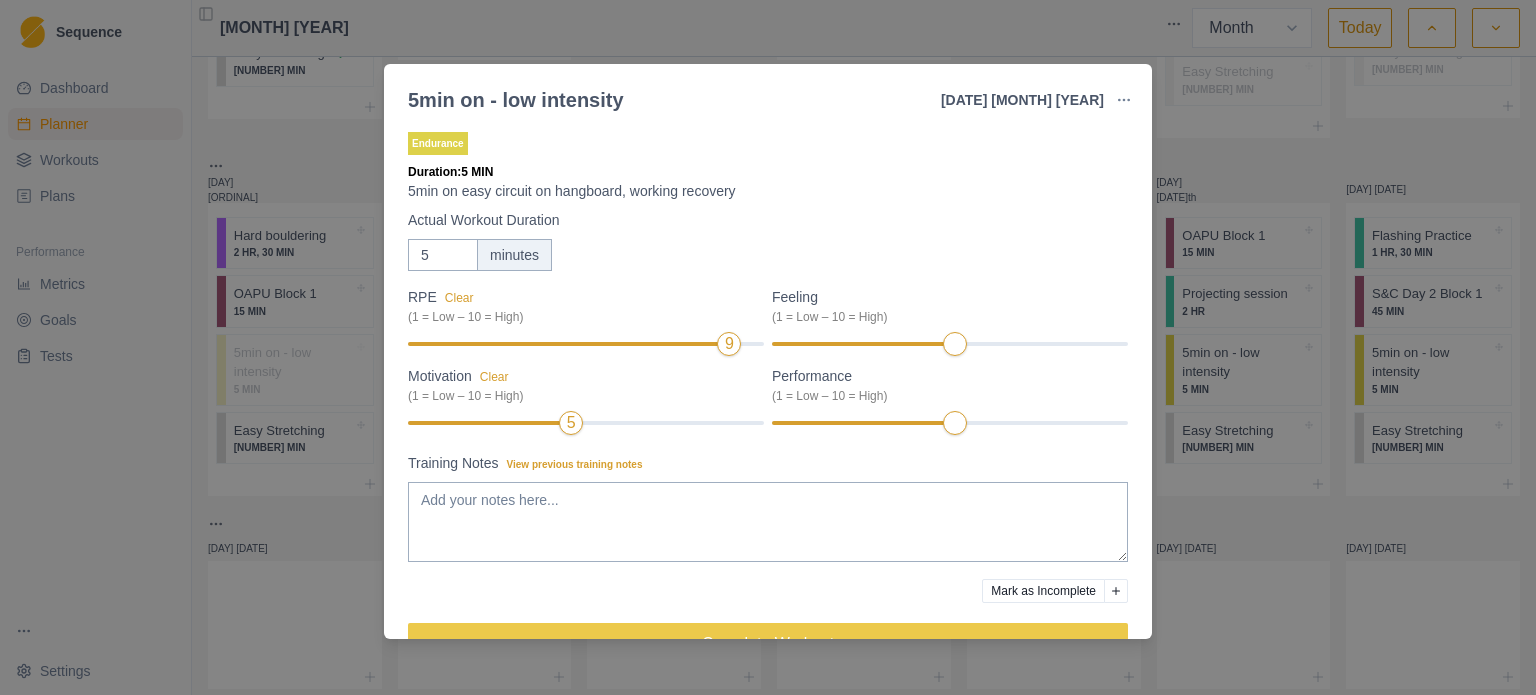 click on "Feeling (1 = Low – 10 = High)" at bounding box center [950, 322] 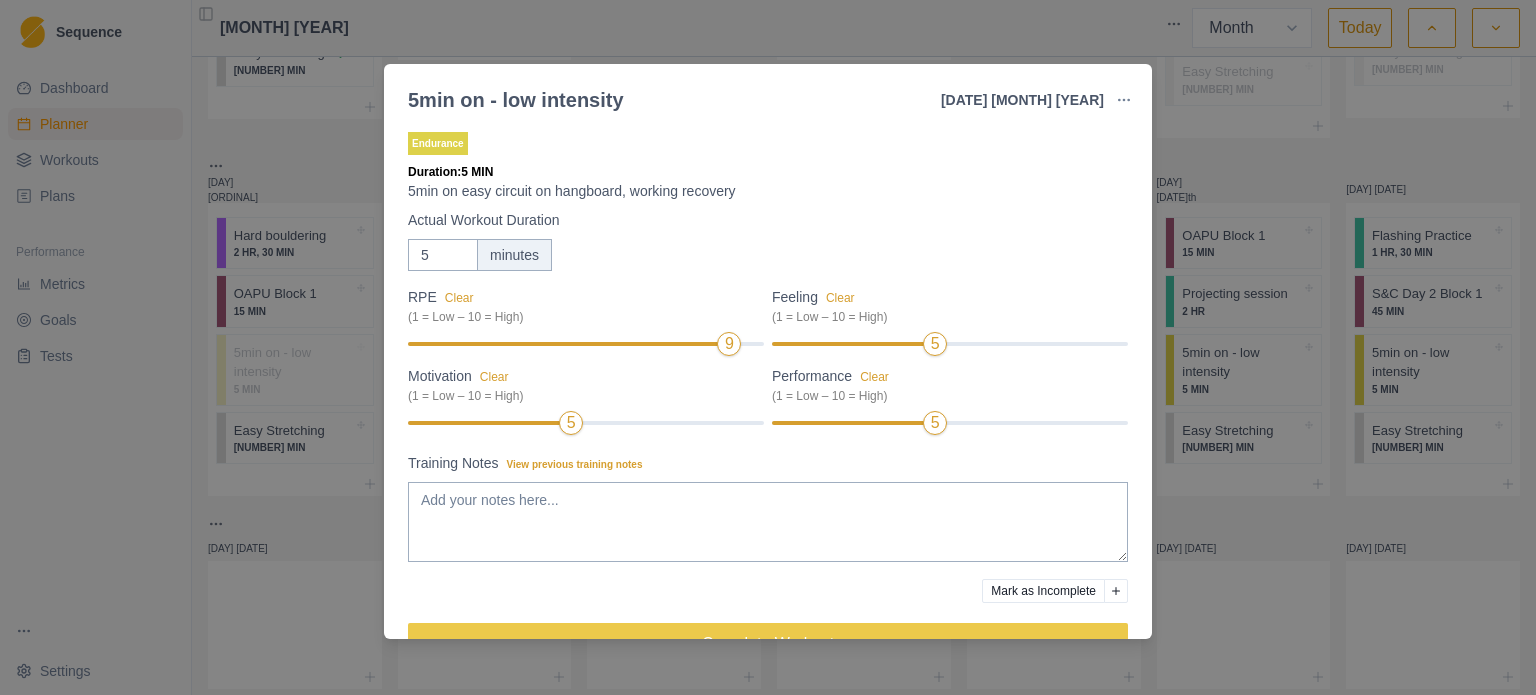 scroll, scrollTop: 52, scrollLeft: 0, axis: vertical 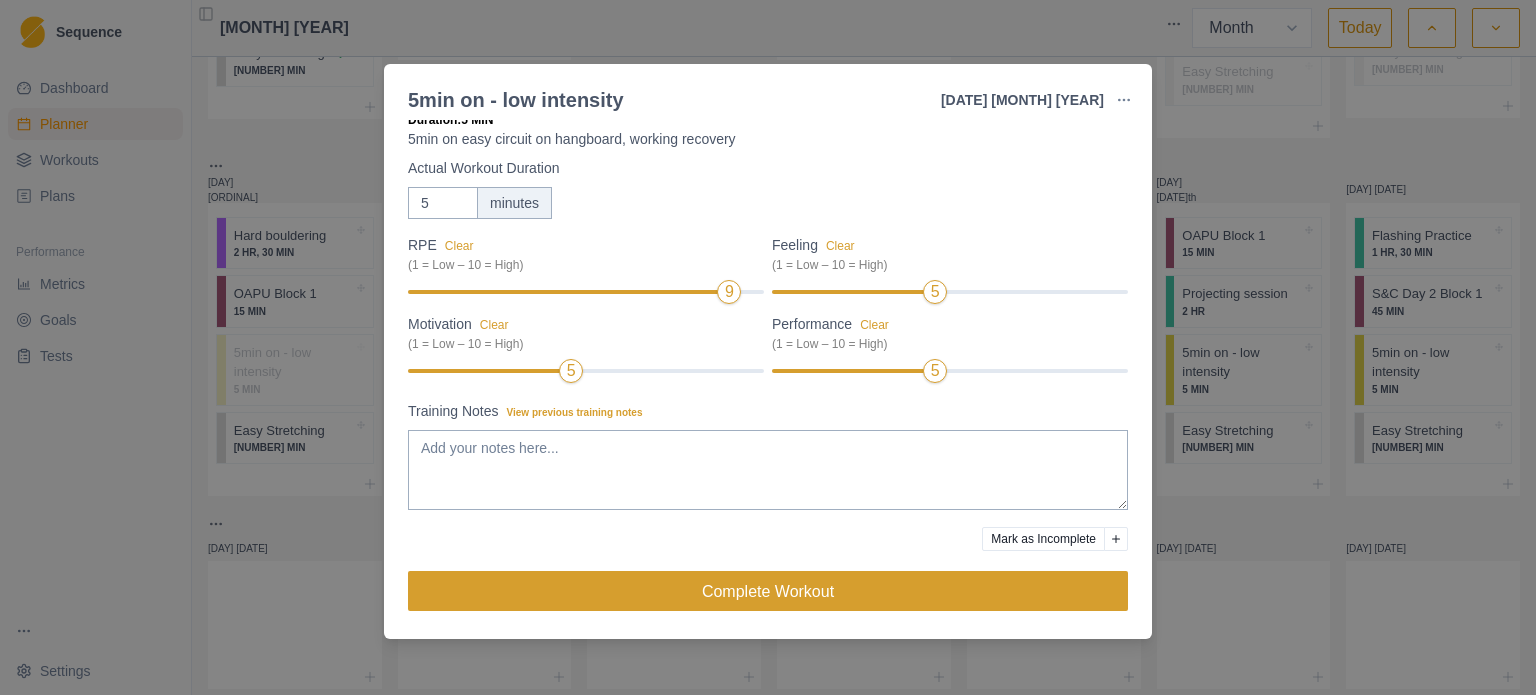 click on "Complete Workout" at bounding box center (768, 591) 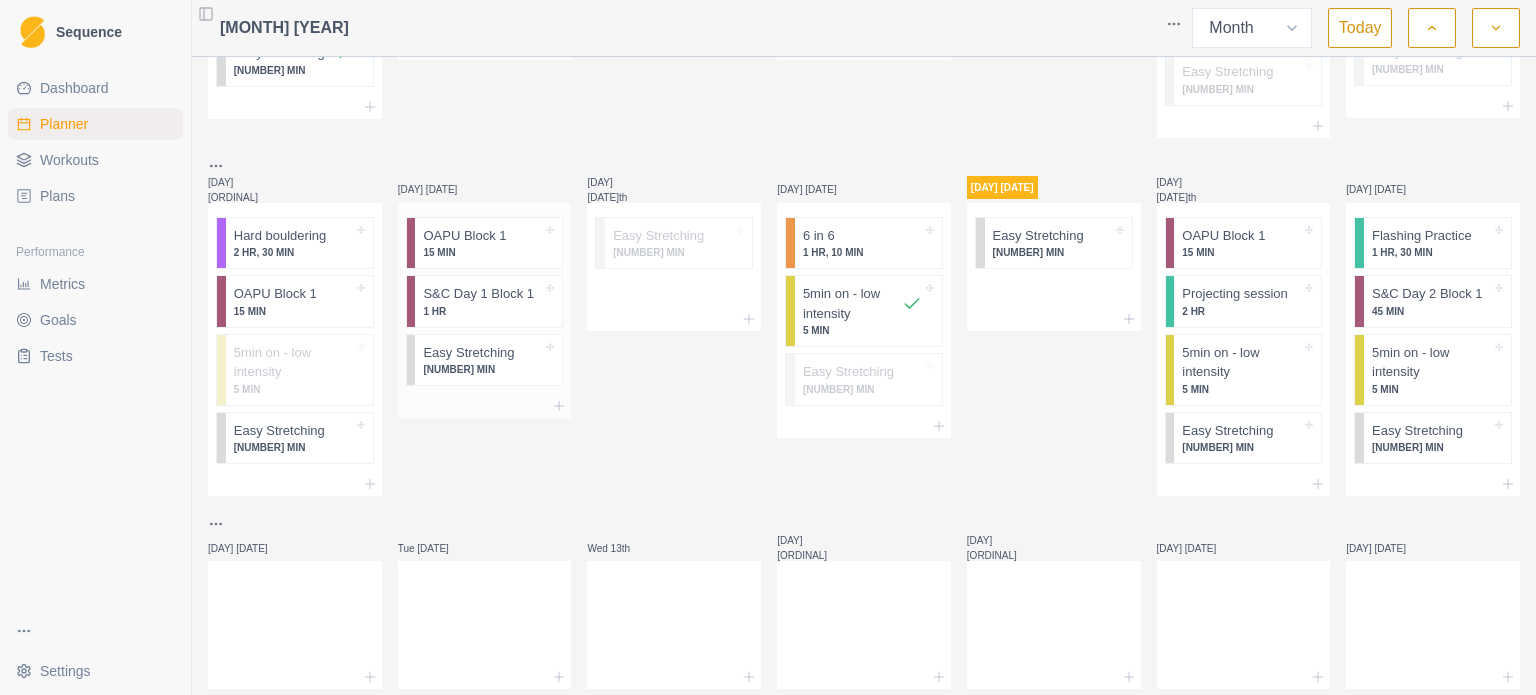 click on "[NUMBER] MIN" at bounding box center [482, 369] 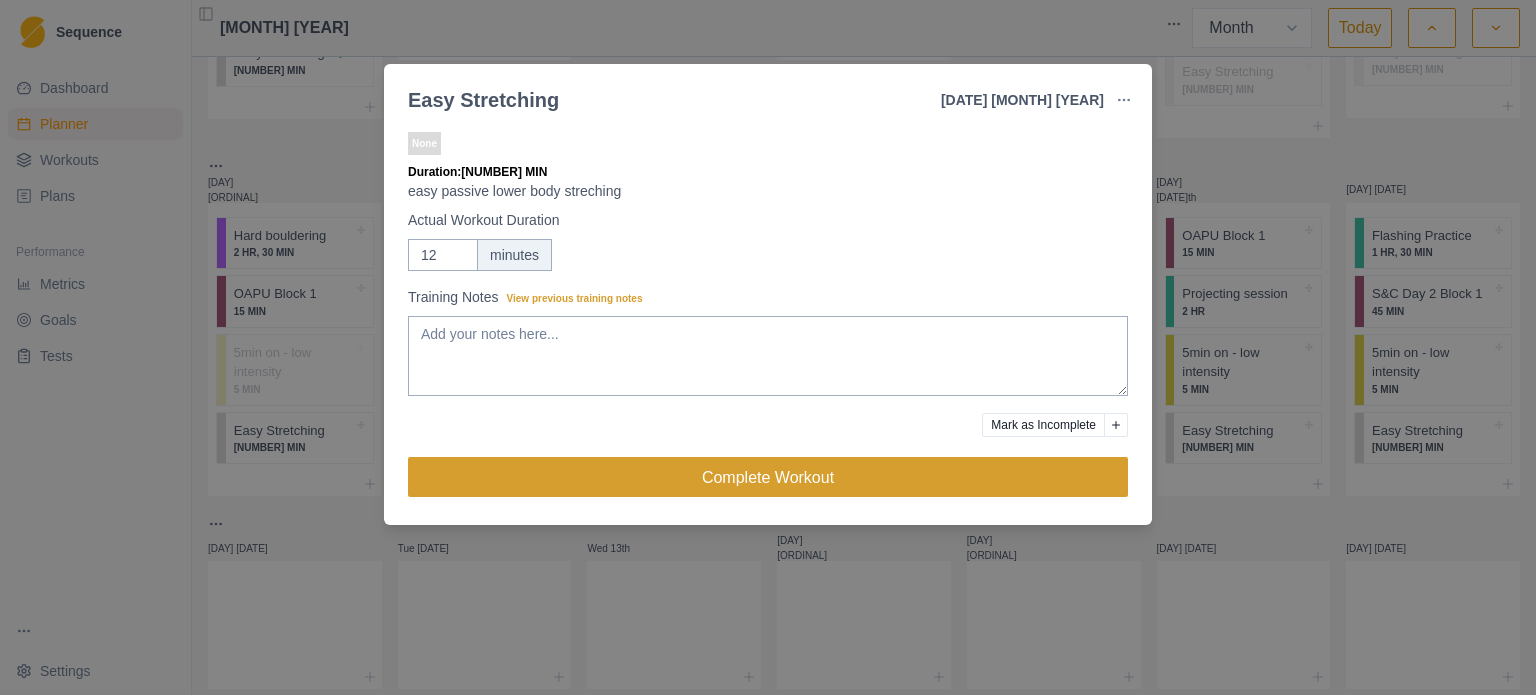 click on "Complete Workout" at bounding box center [768, 477] 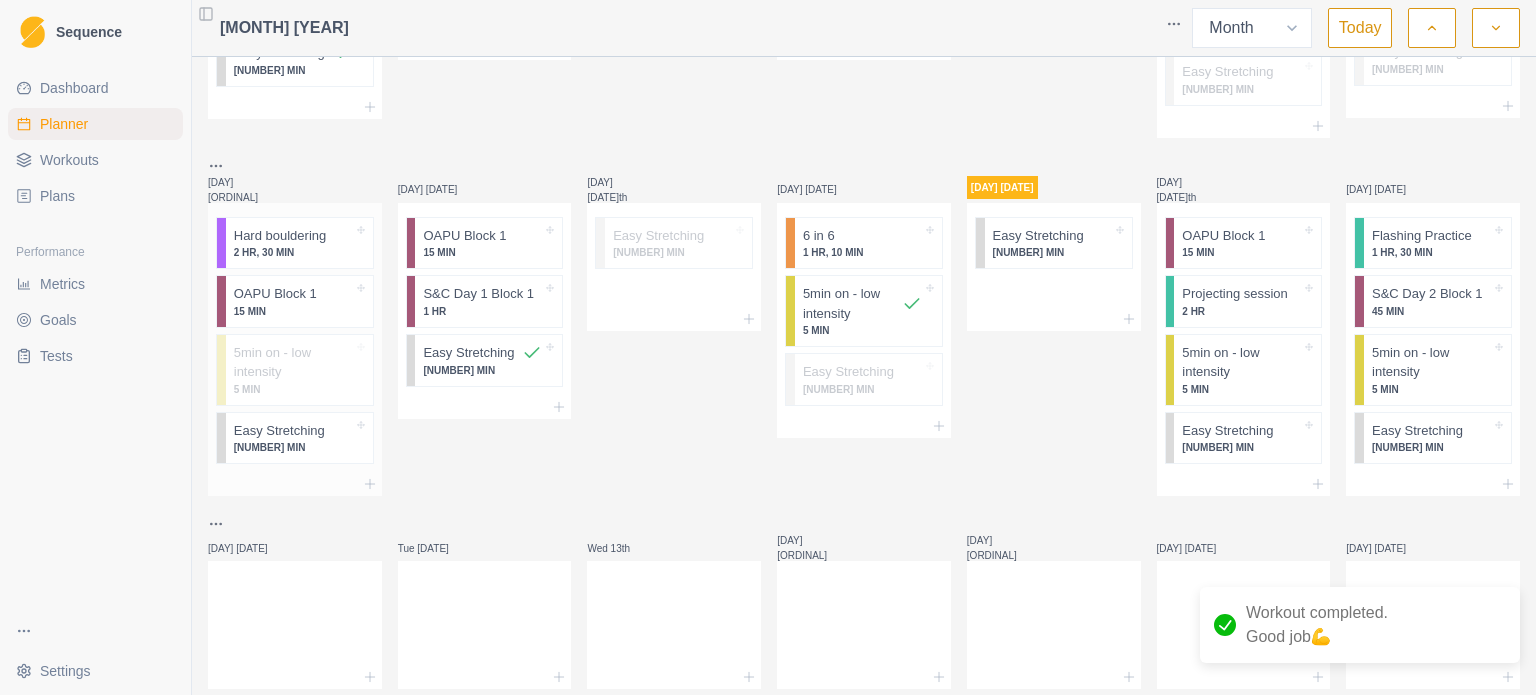 click on "Easy Stretching" at bounding box center [279, 431] 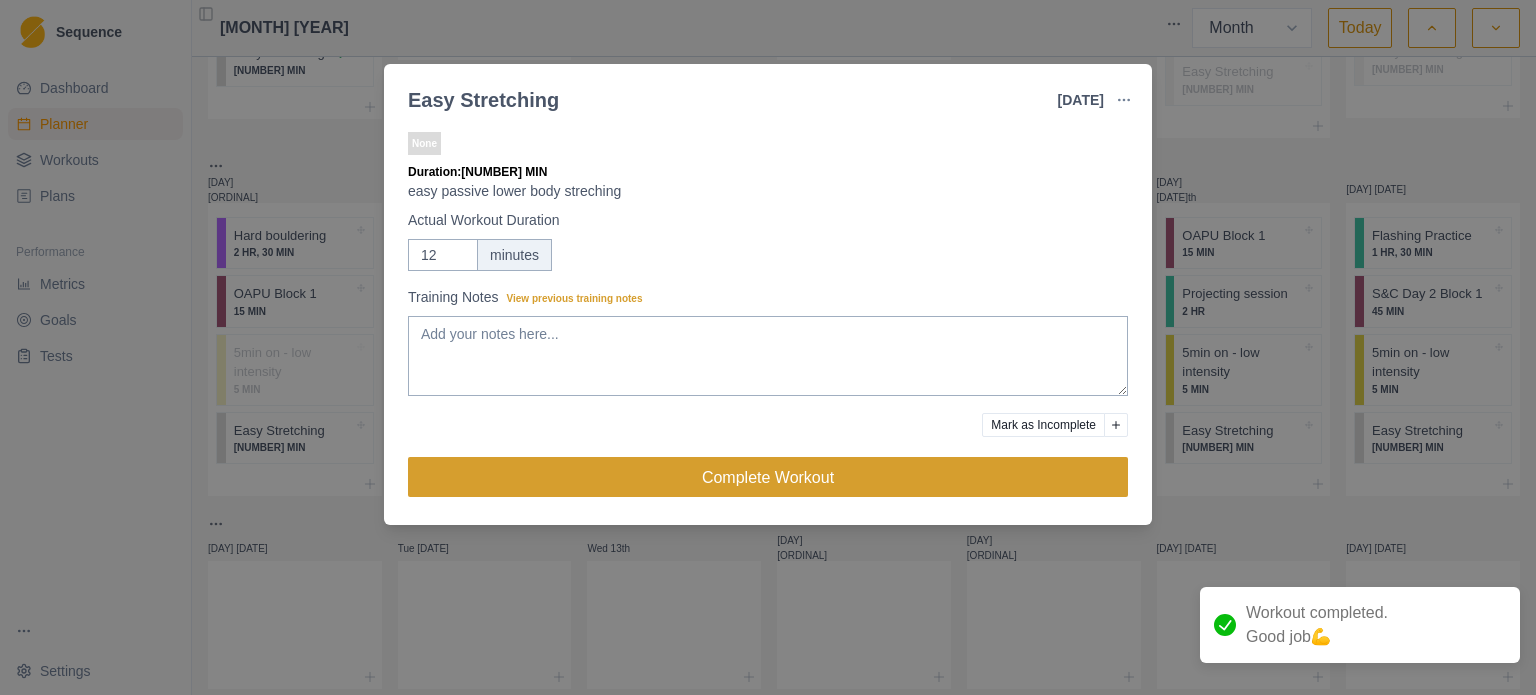 click on "Complete Workout" at bounding box center (768, 477) 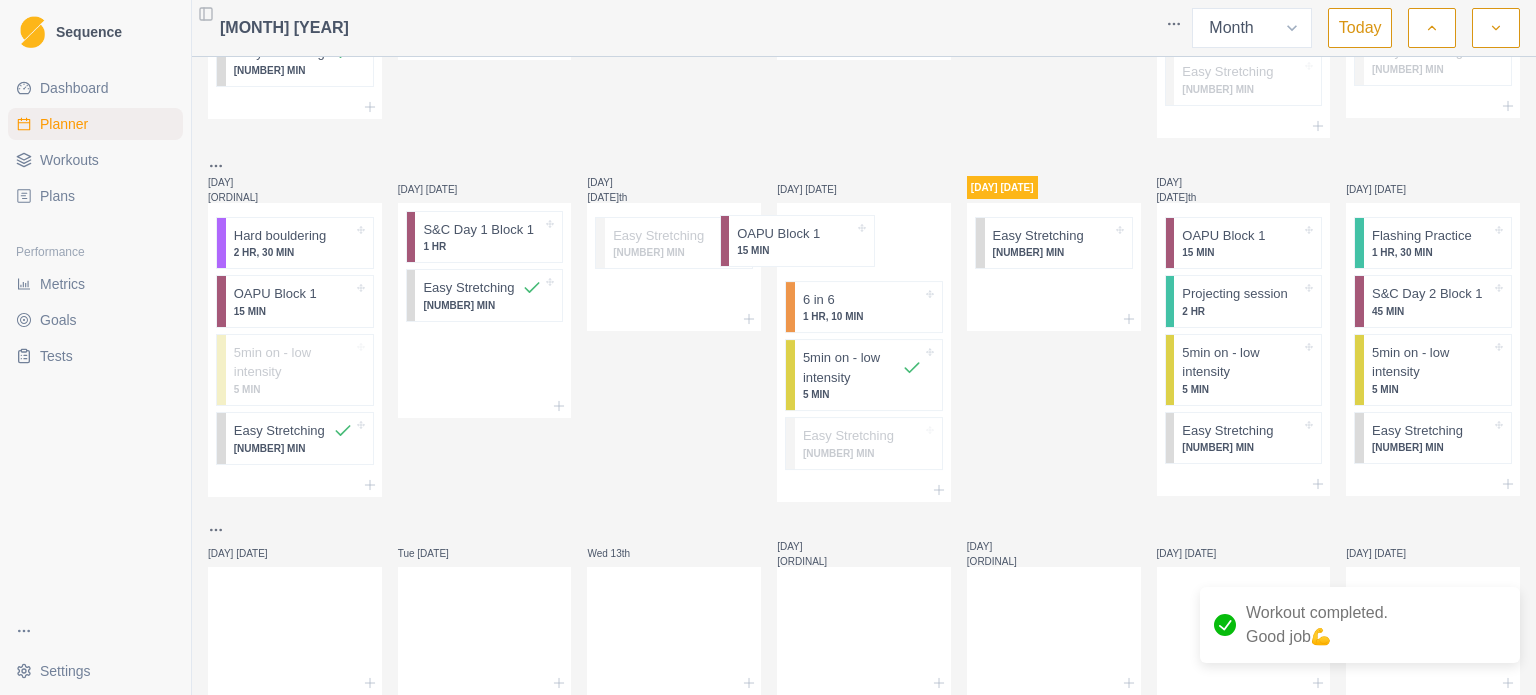 drag, startPoint x: 439, startPoint y: 254, endPoint x: 764, endPoint y: 255, distance: 325.00153 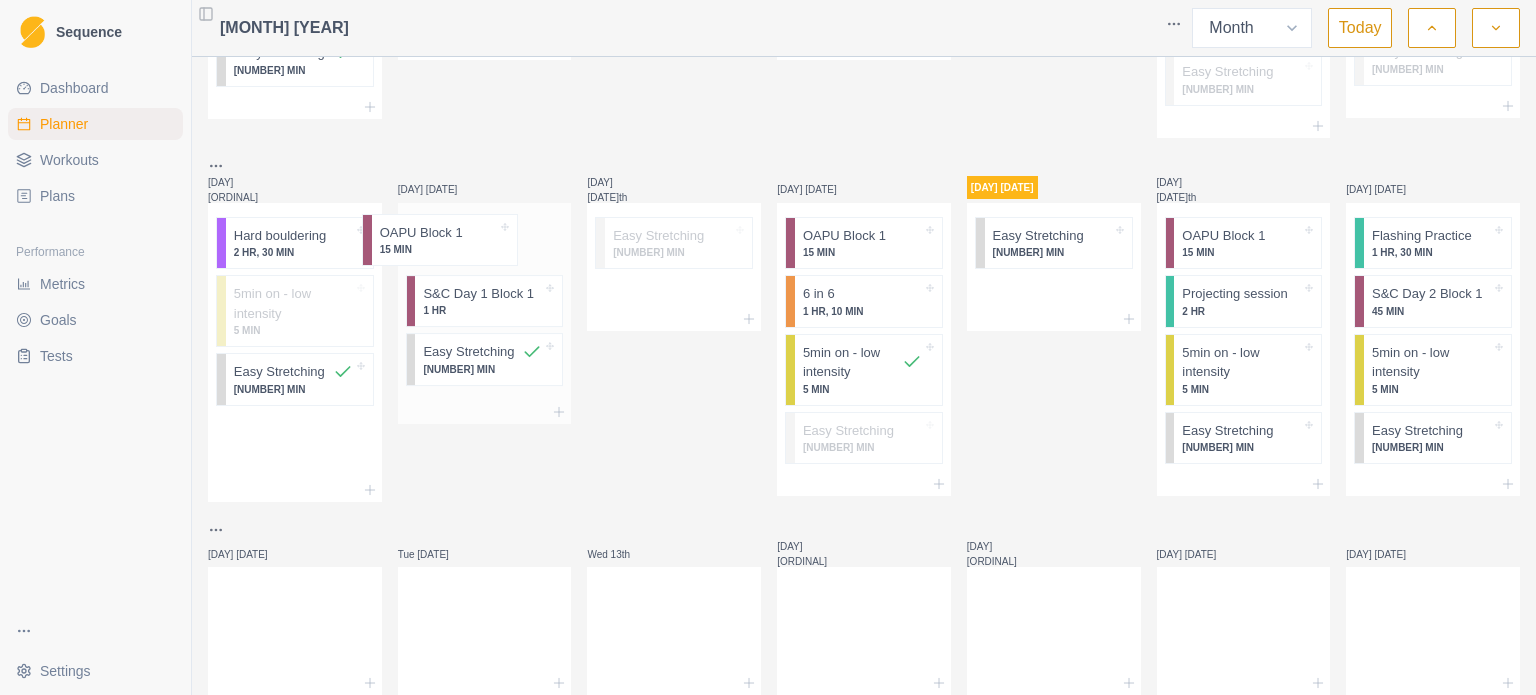 drag, startPoint x: 289, startPoint y: 290, endPoint x: 443, endPoint y: 241, distance: 161.60754 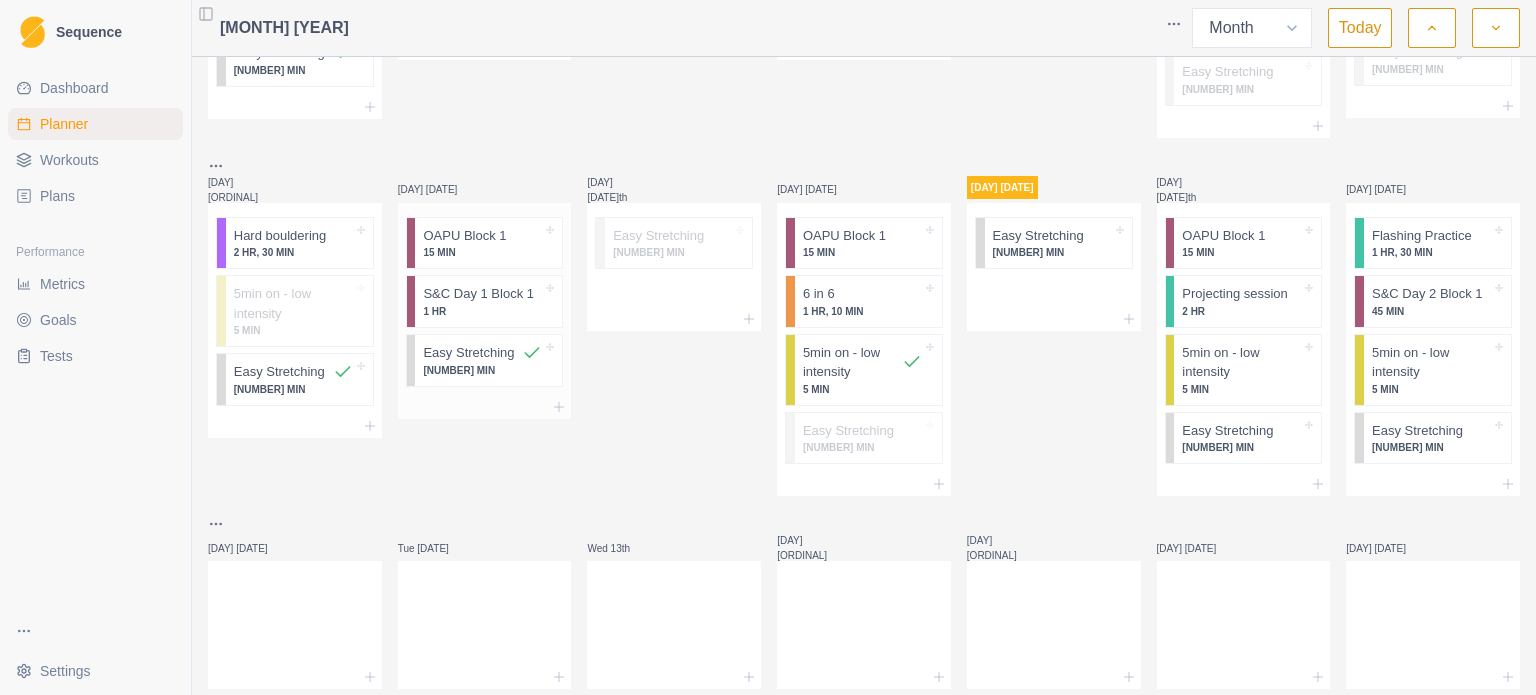 click at bounding box center [525, 236] 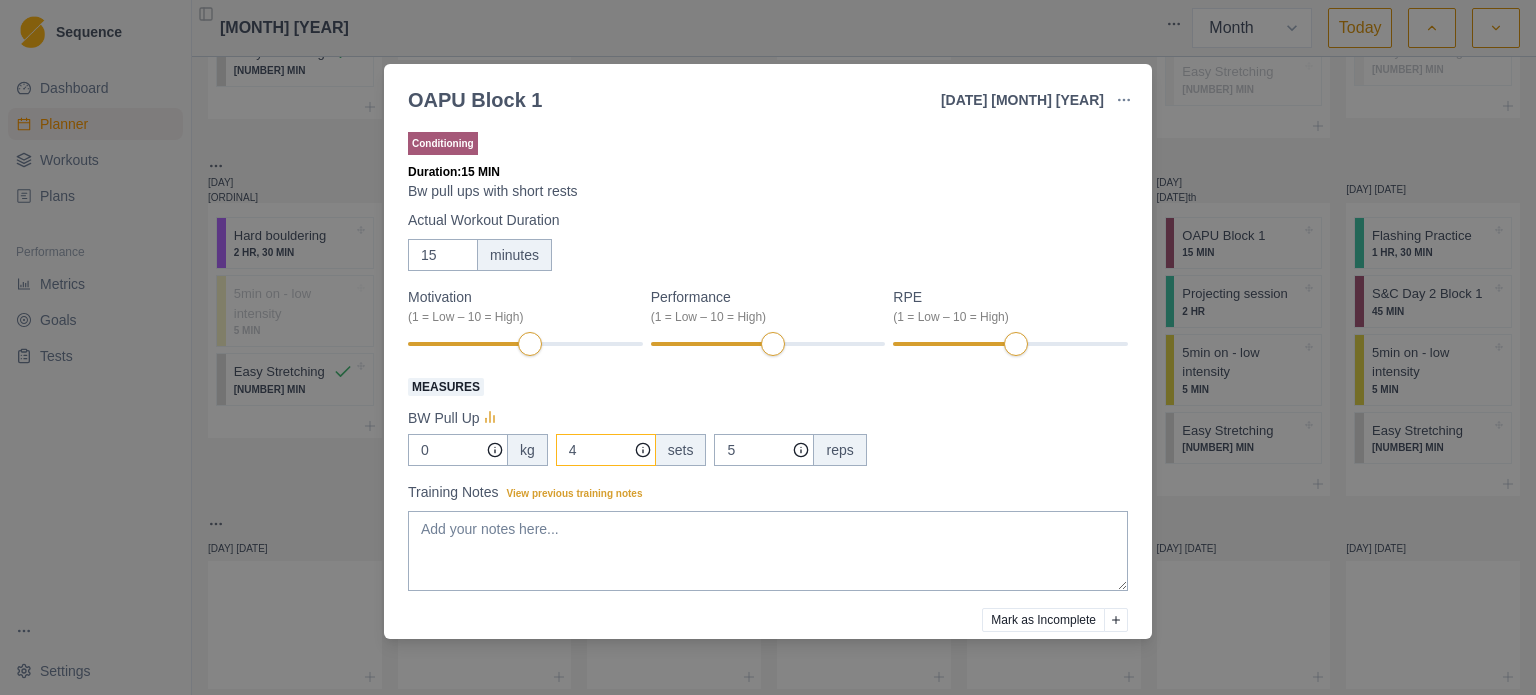 drag, startPoint x: 609, startPoint y: 456, endPoint x: 555, endPoint y: 464, distance: 54.589375 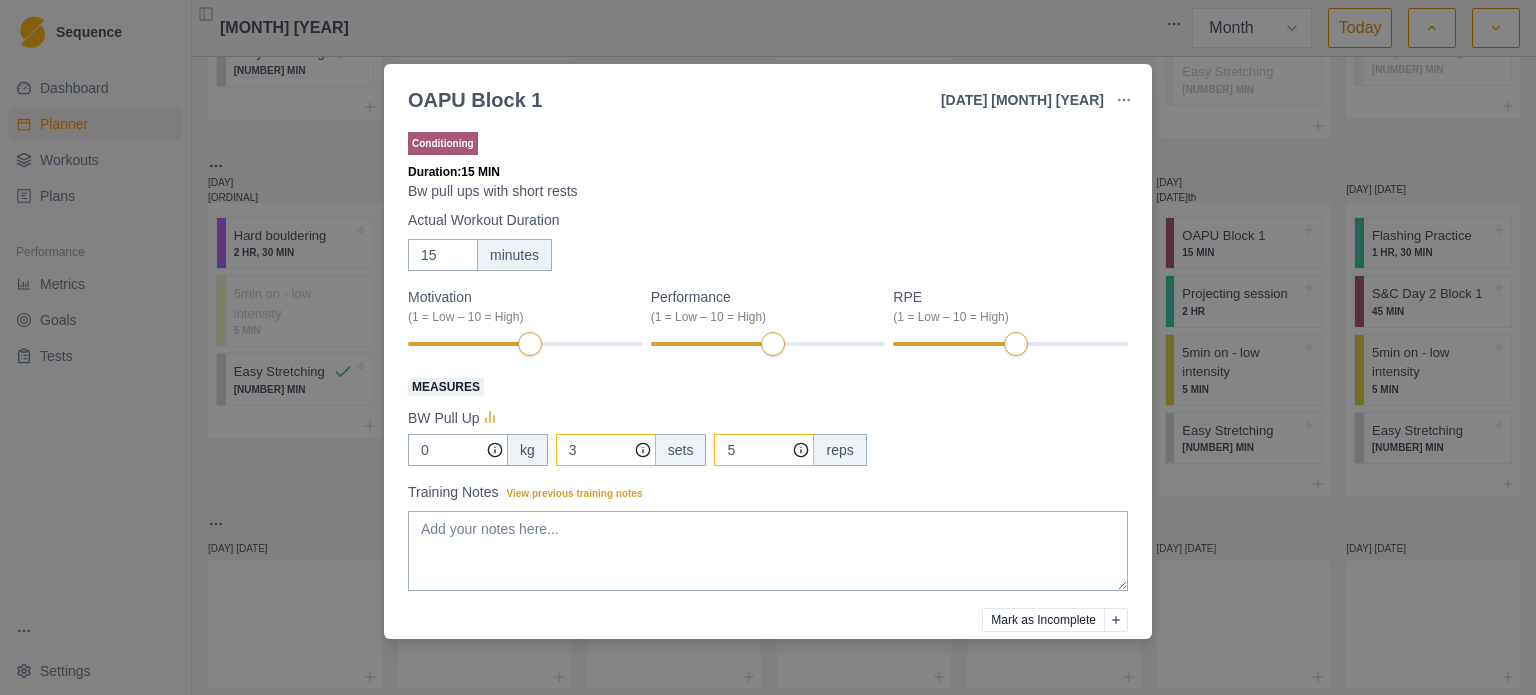 type on "3" 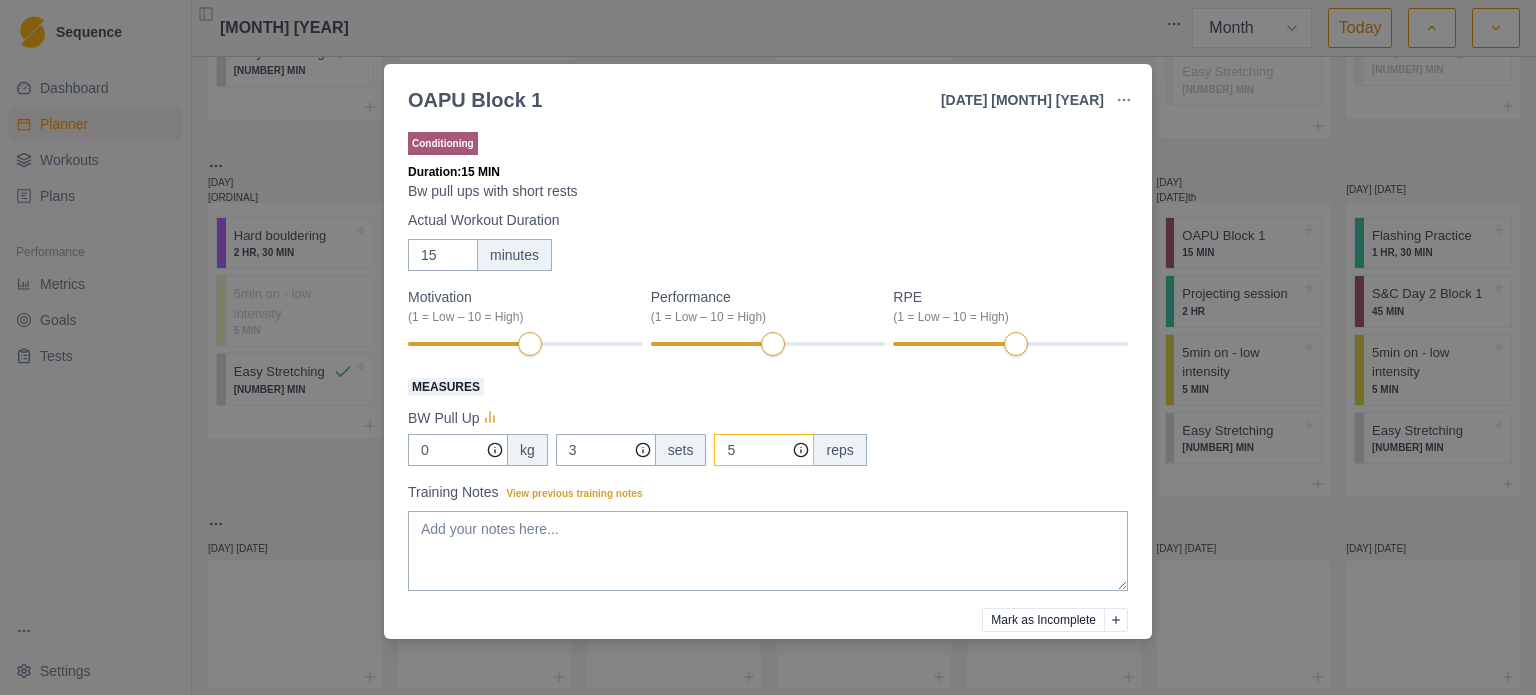 click on "5" at bounding box center [764, 450] 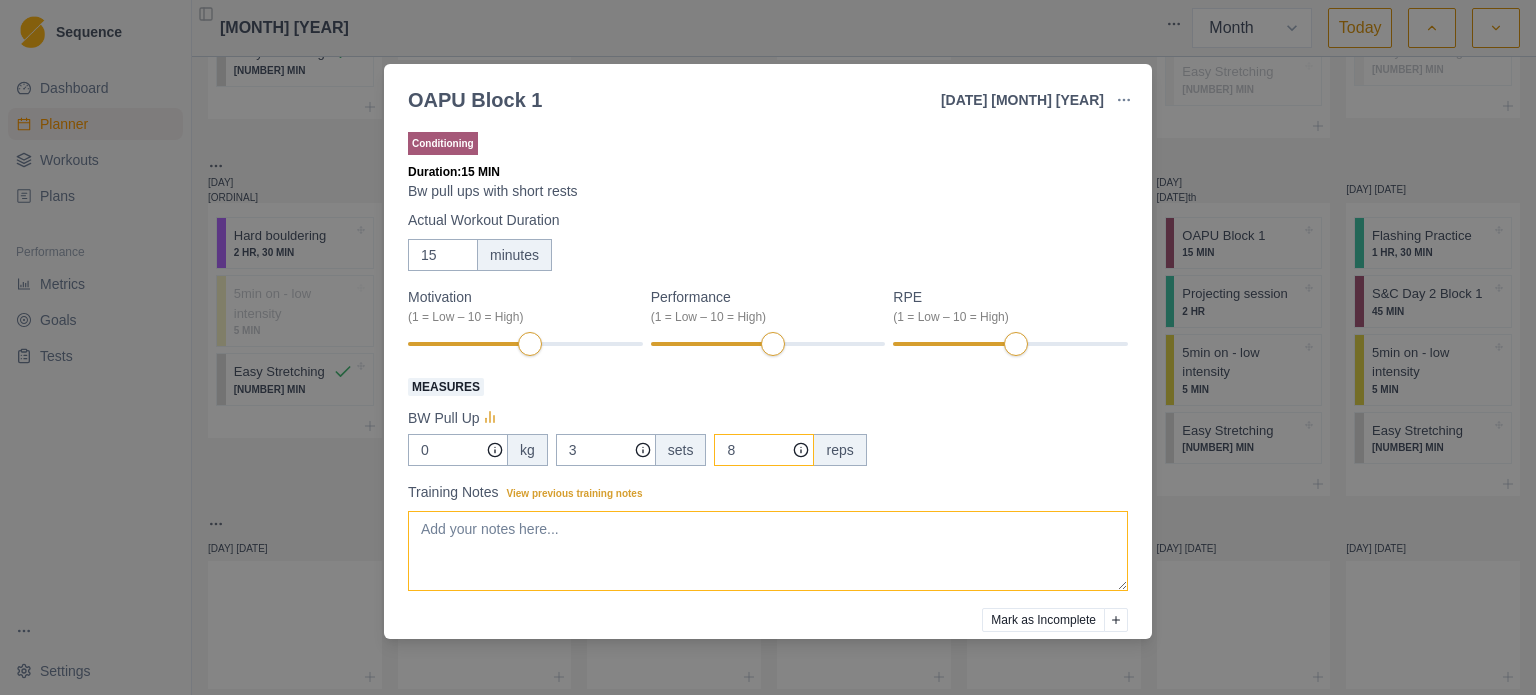 type on "8" 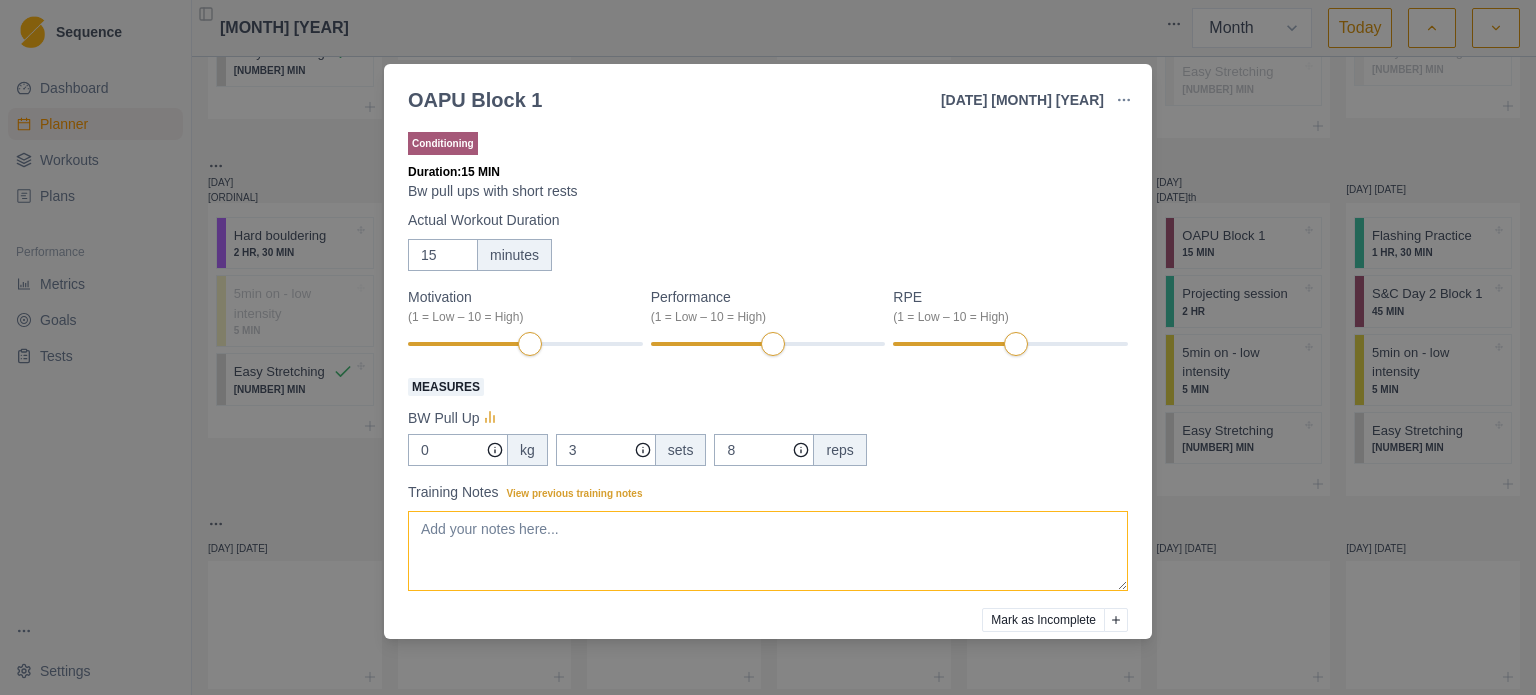 click on "Training Notes View previous training notes" at bounding box center (768, 551) 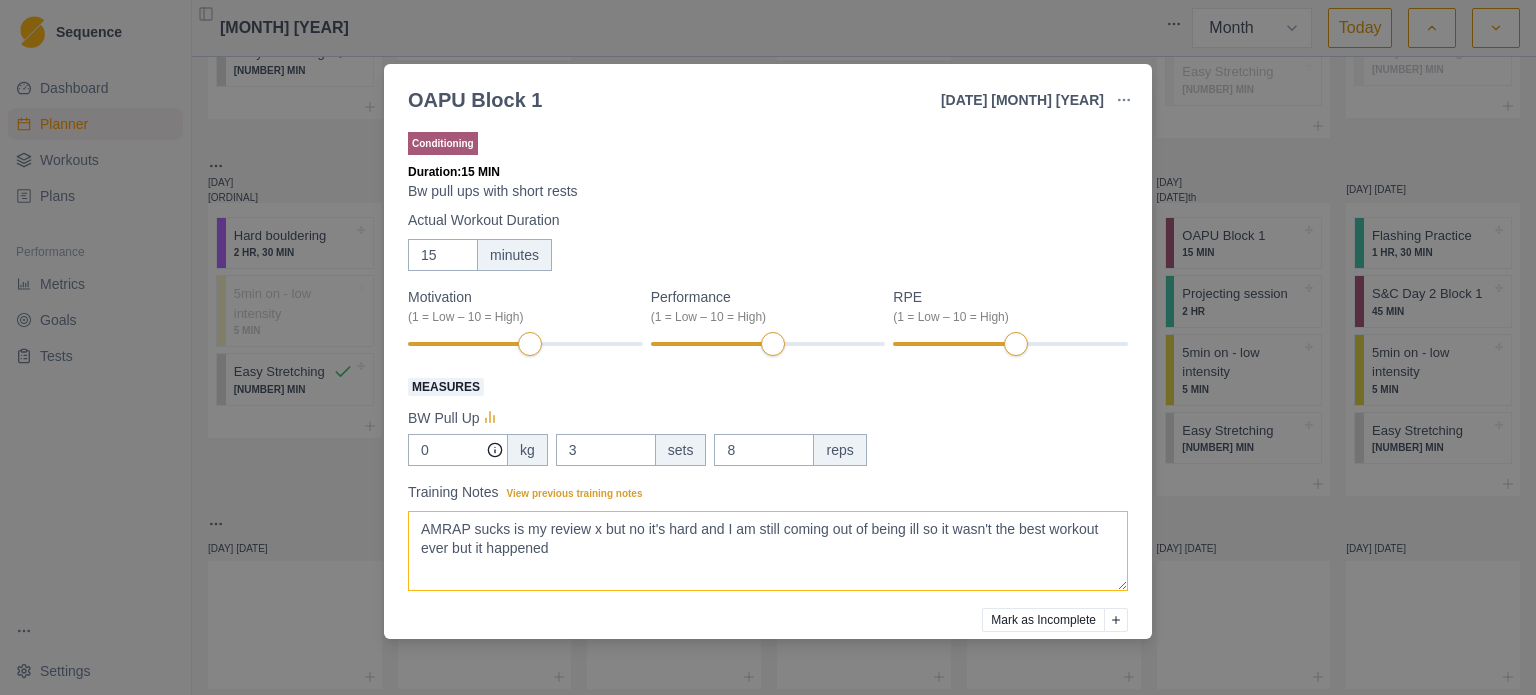 type on "AMRAP sucks is my review x but no it's hard and I am still coming out of being ill so it wasn't the best workout ever but it happened" 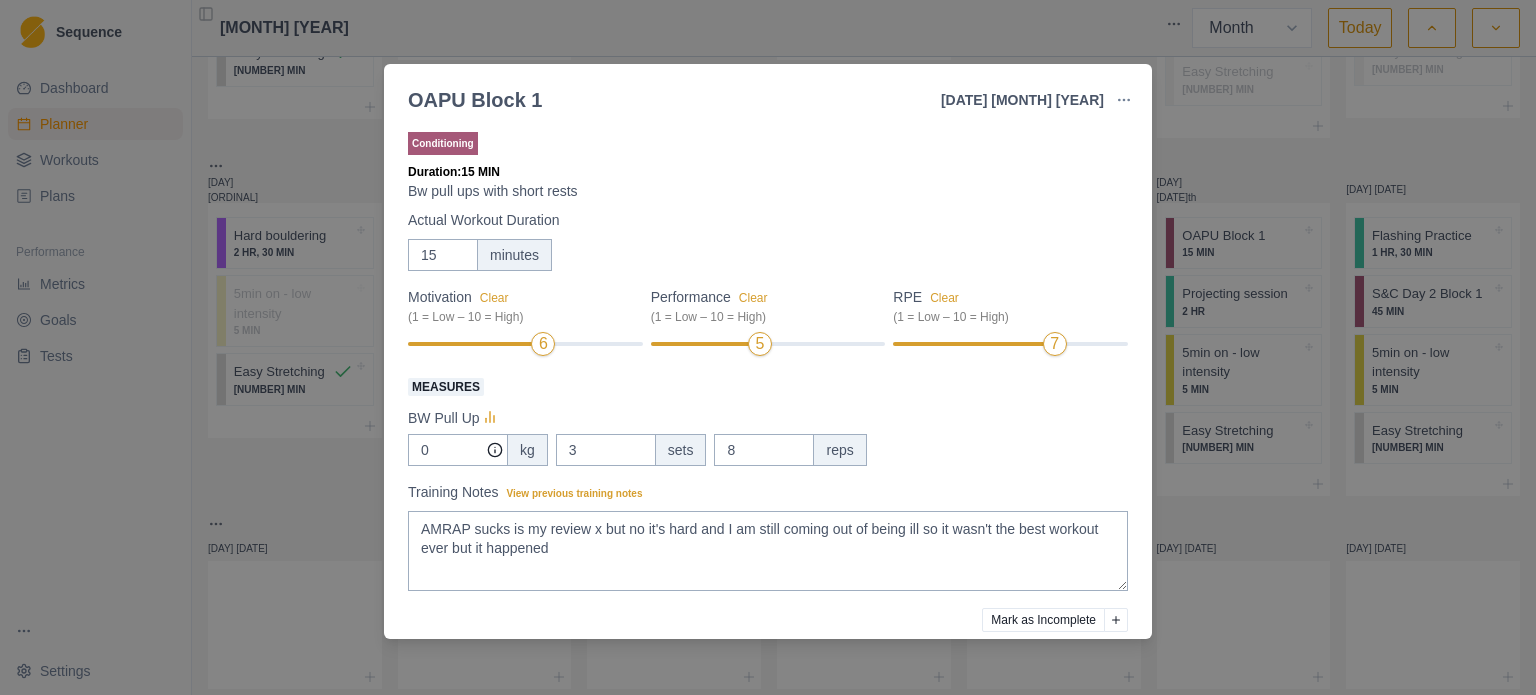 click on "RPE Clear (1 = Low – 10 = High) 7" at bounding box center [1010, 322] 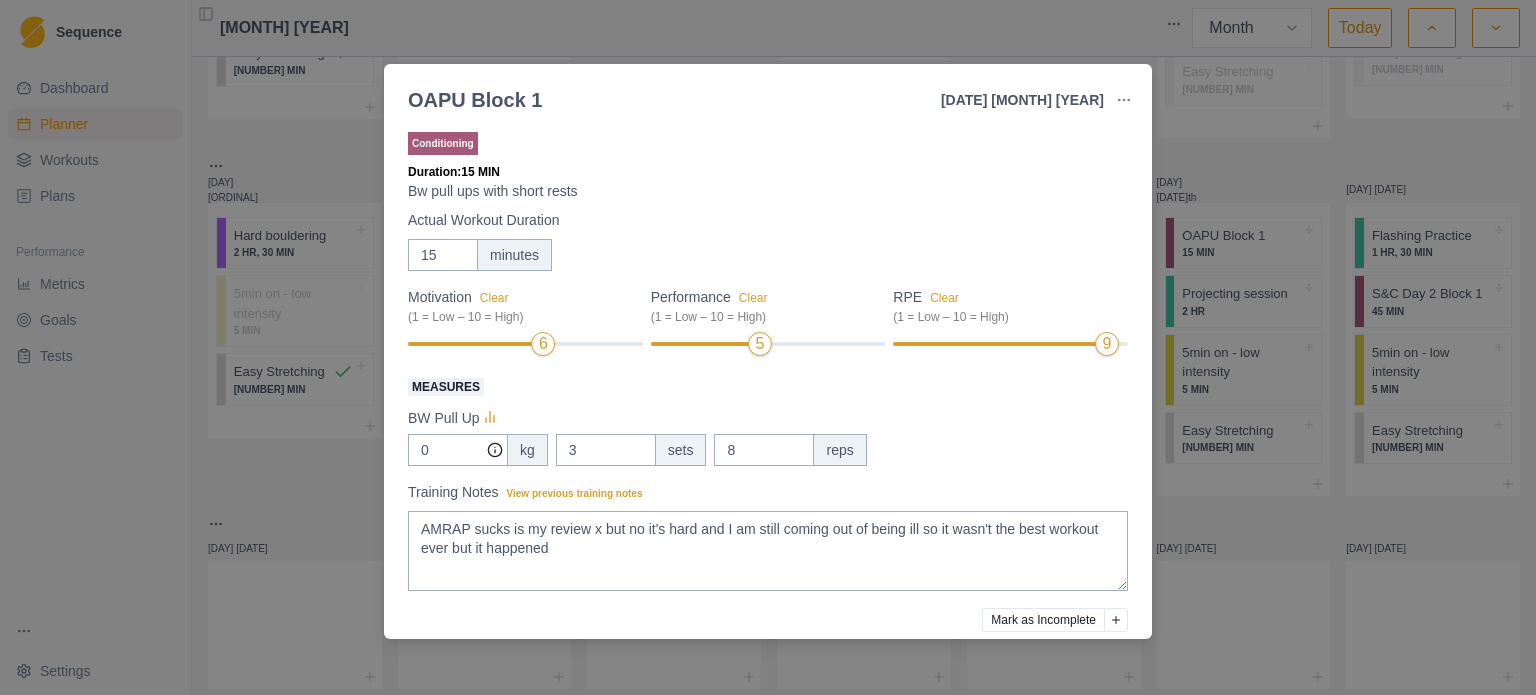 scroll, scrollTop: 81, scrollLeft: 0, axis: vertical 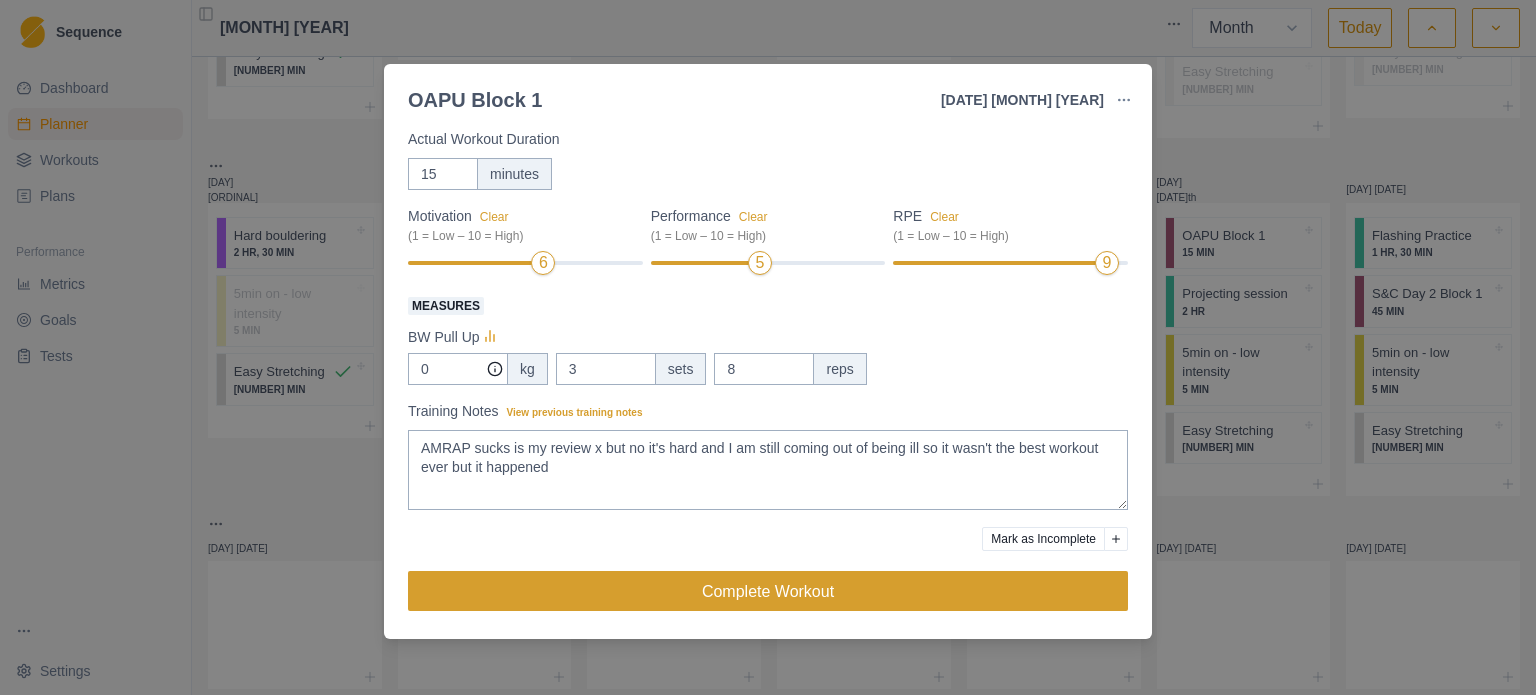 click on "Complete Workout" at bounding box center [768, 591] 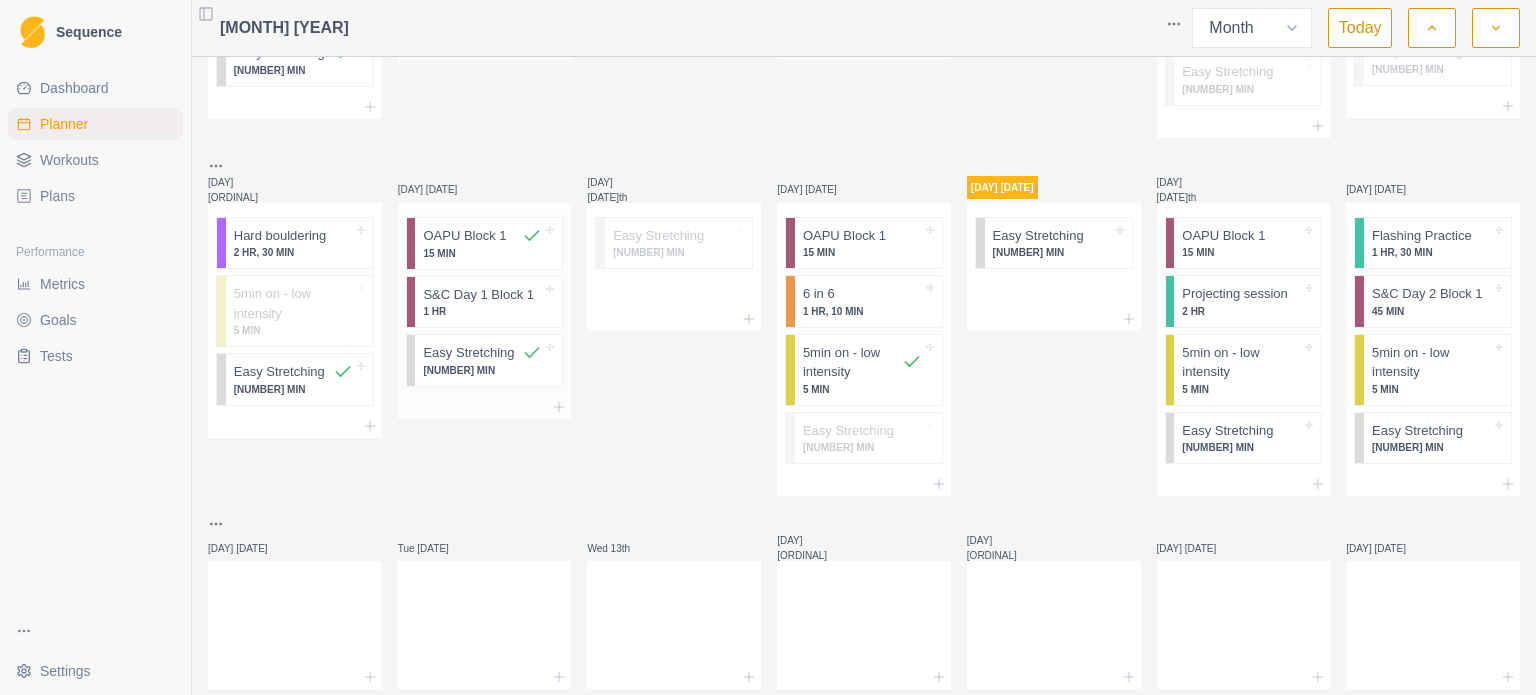 click at bounding box center (485, 407) 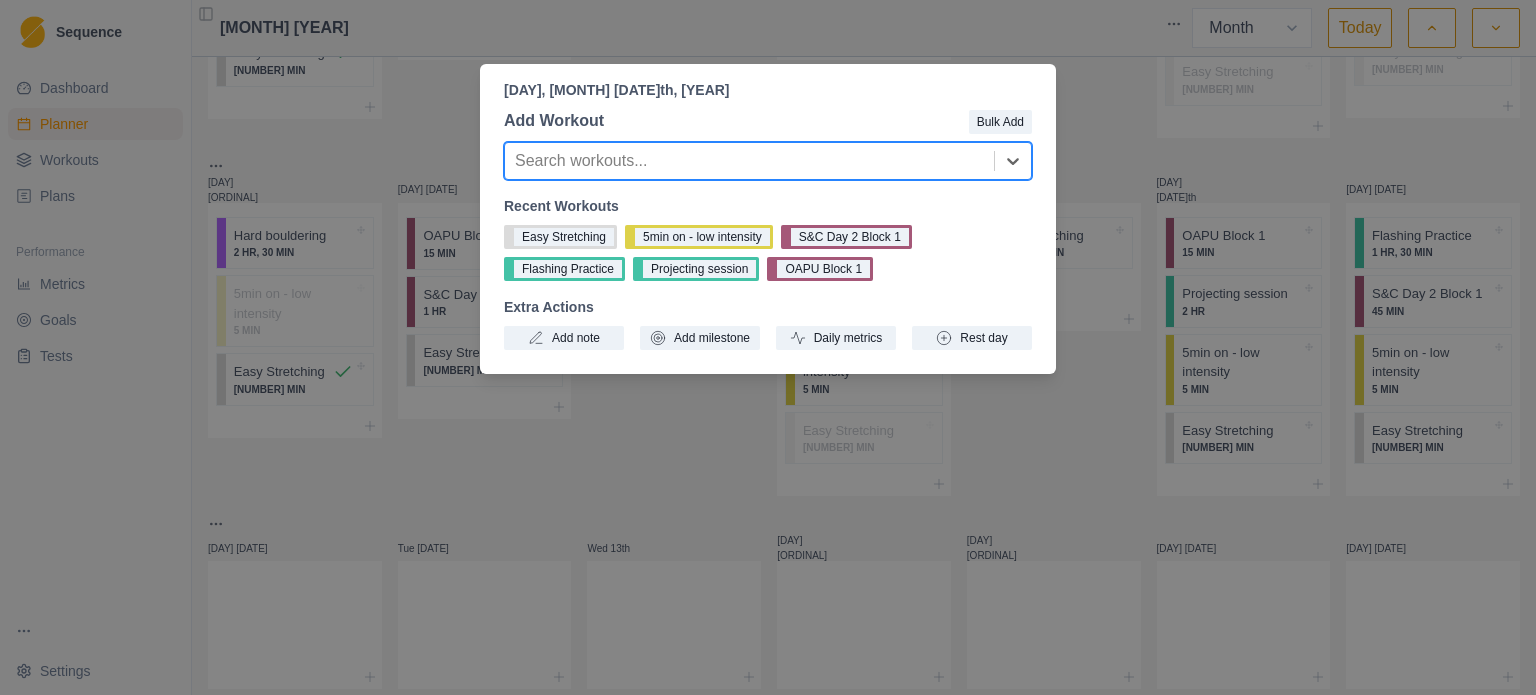 click on "[DAY], [MONTH] [DATE], [YEAR] Add Workout Bulk Add option , selected. Select is focused ,type to refine list, press Down to open the menu, Search workouts... Recent Workouts Easy Stretching 5min on - low intensity S&C Day 2 Block 1 Flashing Practice Projecting session OAPU Block 1 Extra Actions Add note Add milestone Daily metrics Rest day" at bounding box center (768, 347) 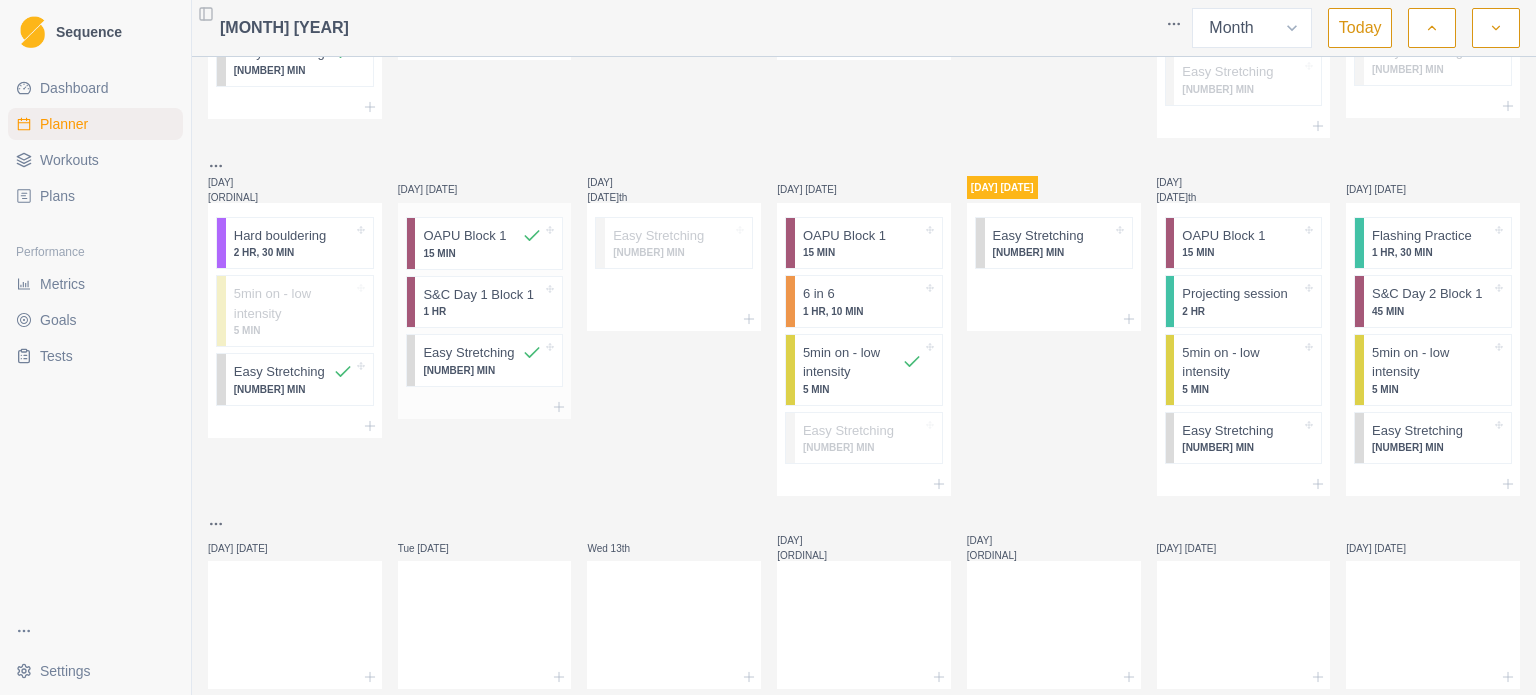 click on "1 HR" at bounding box center [482, 311] 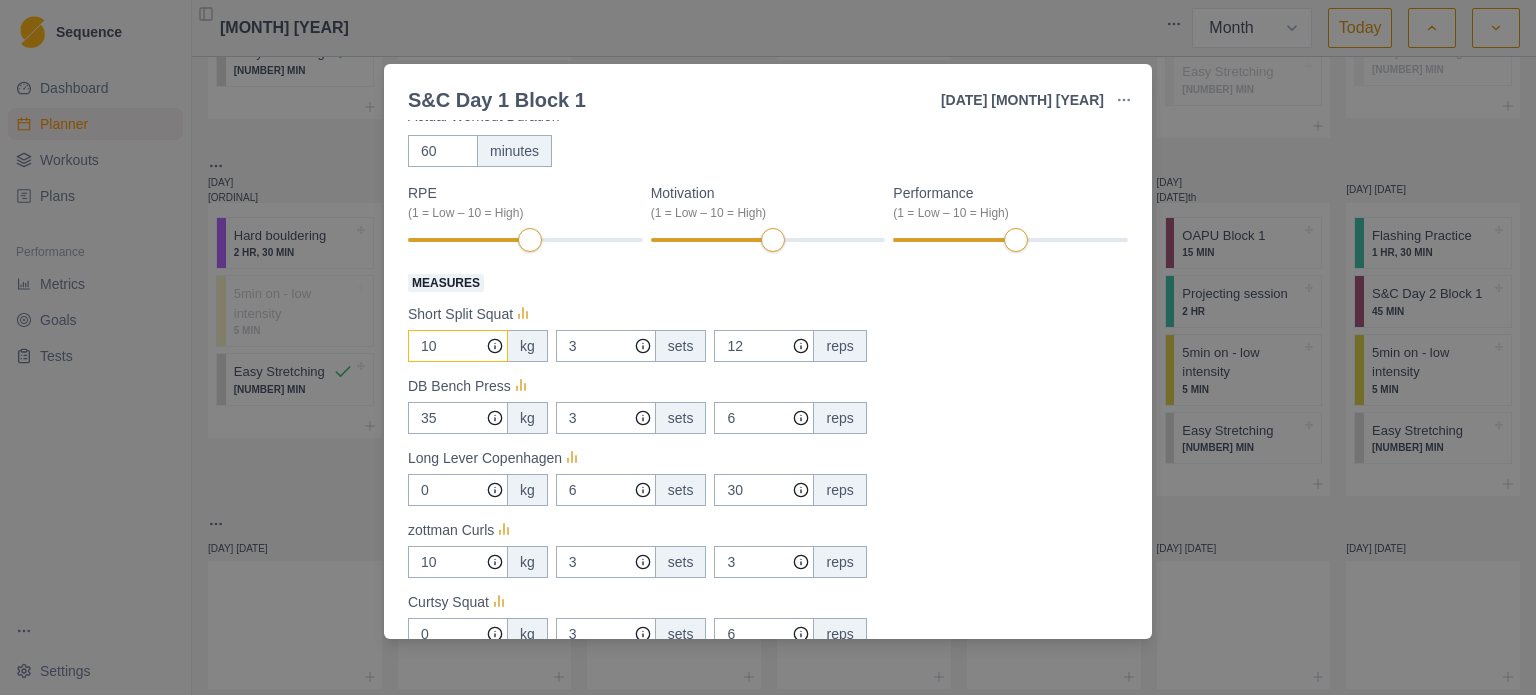 scroll, scrollTop: 108, scrollLeft: 0, axis: vertical 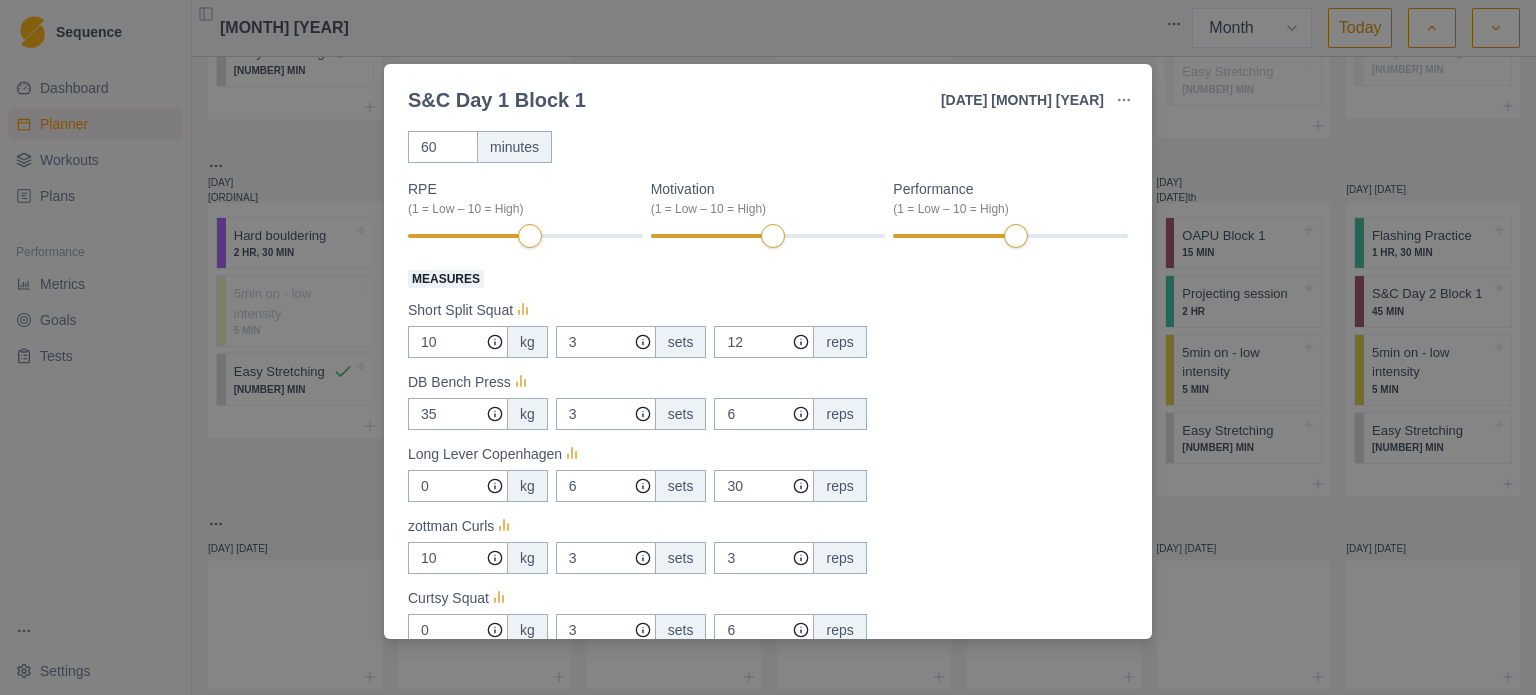 click on "RPE (1 = Low – 10 = High)" at bounding box center (525, 214) 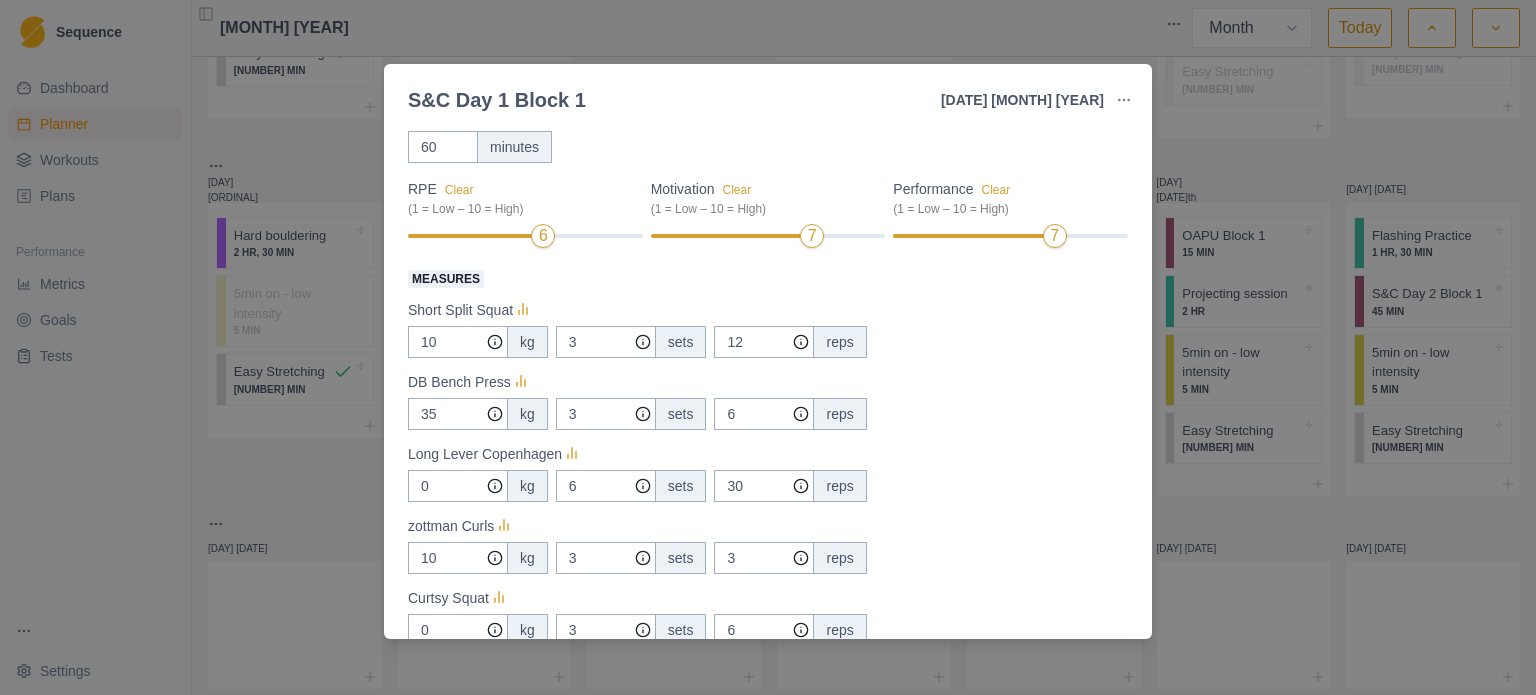scroll, scrollTop: 138, scrollLeft: 0, axis: vertical 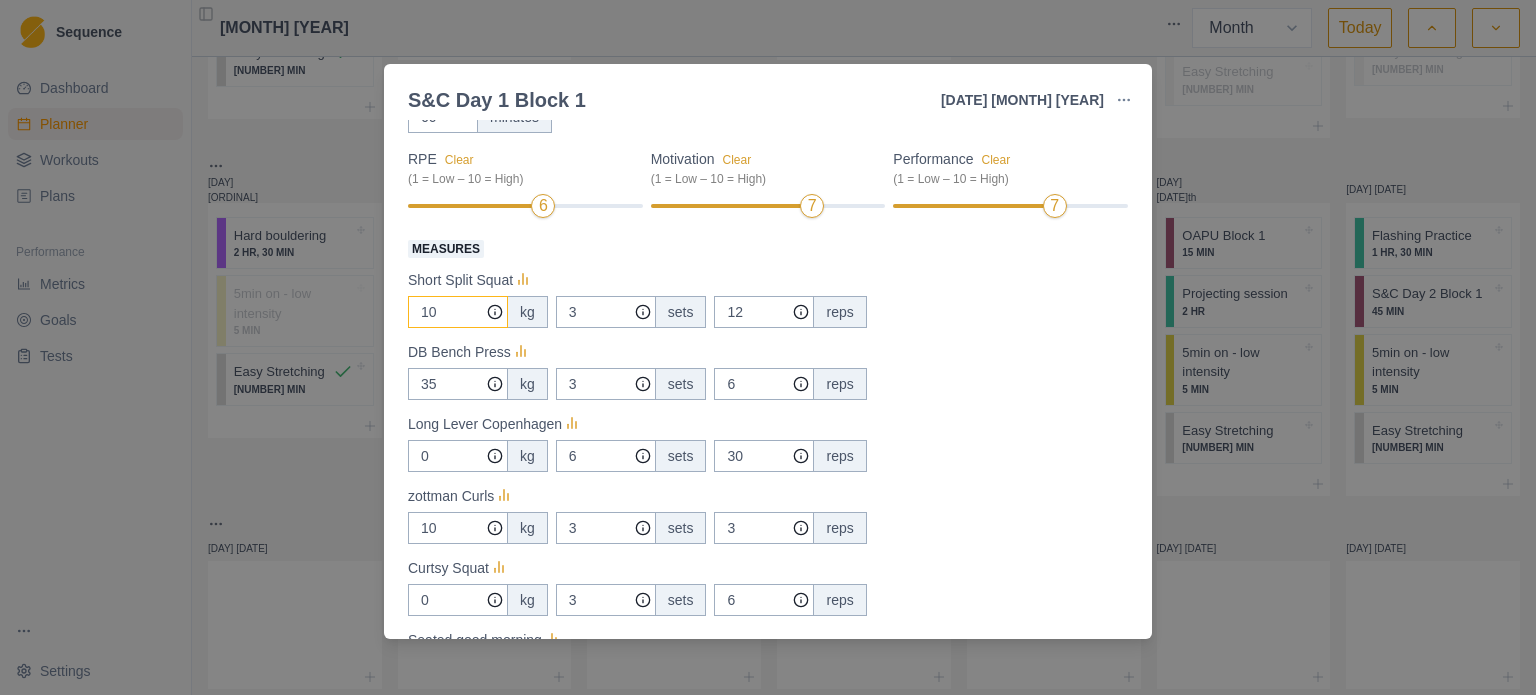 click on "10" at bounding box center [458, 312] 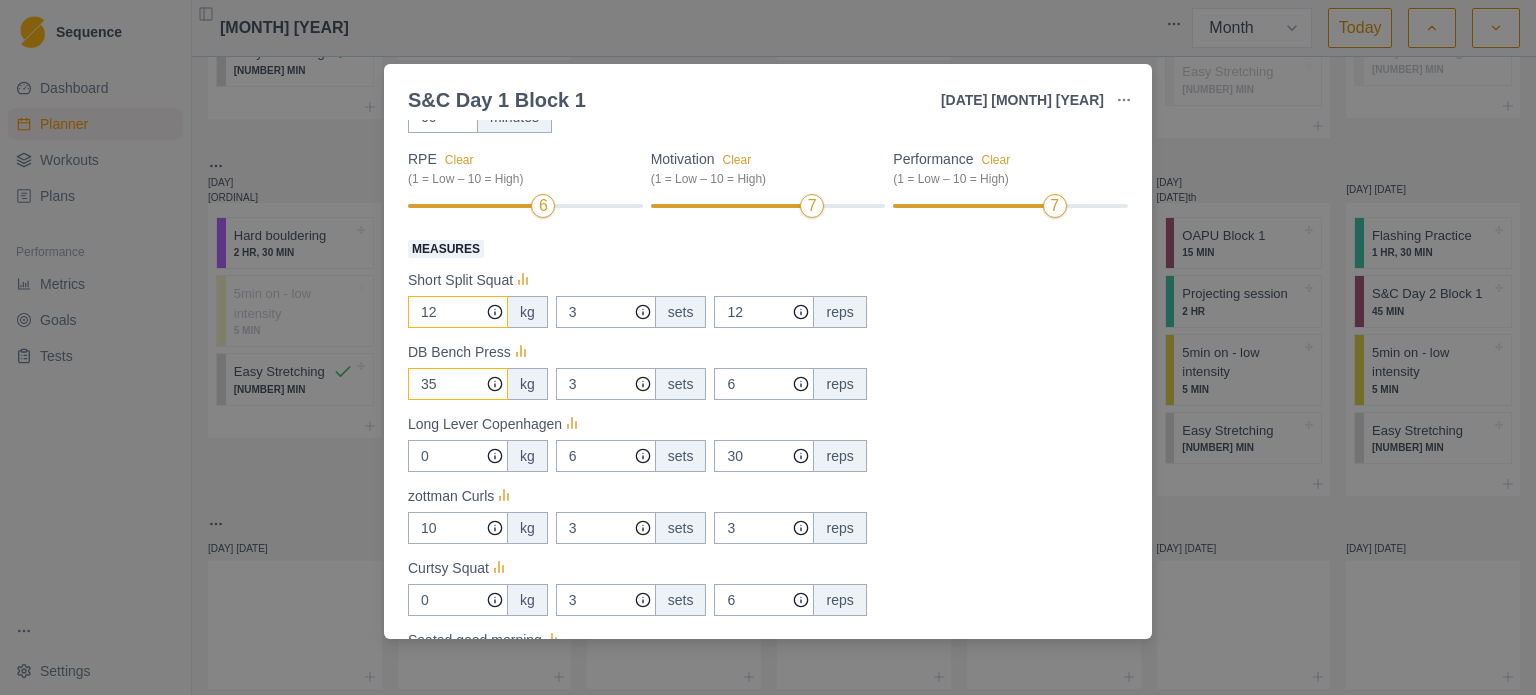 type on "12" 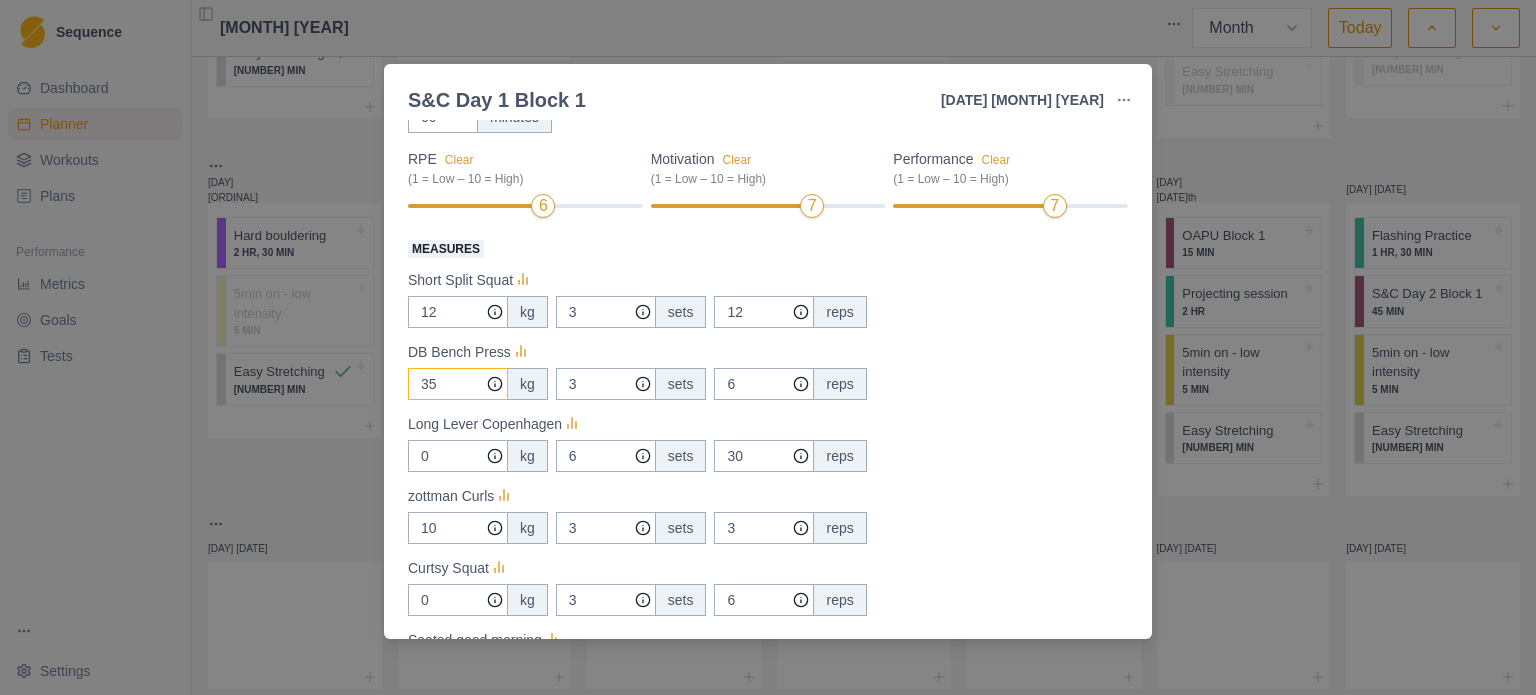 click on "35" at bounding box center (458, 312) 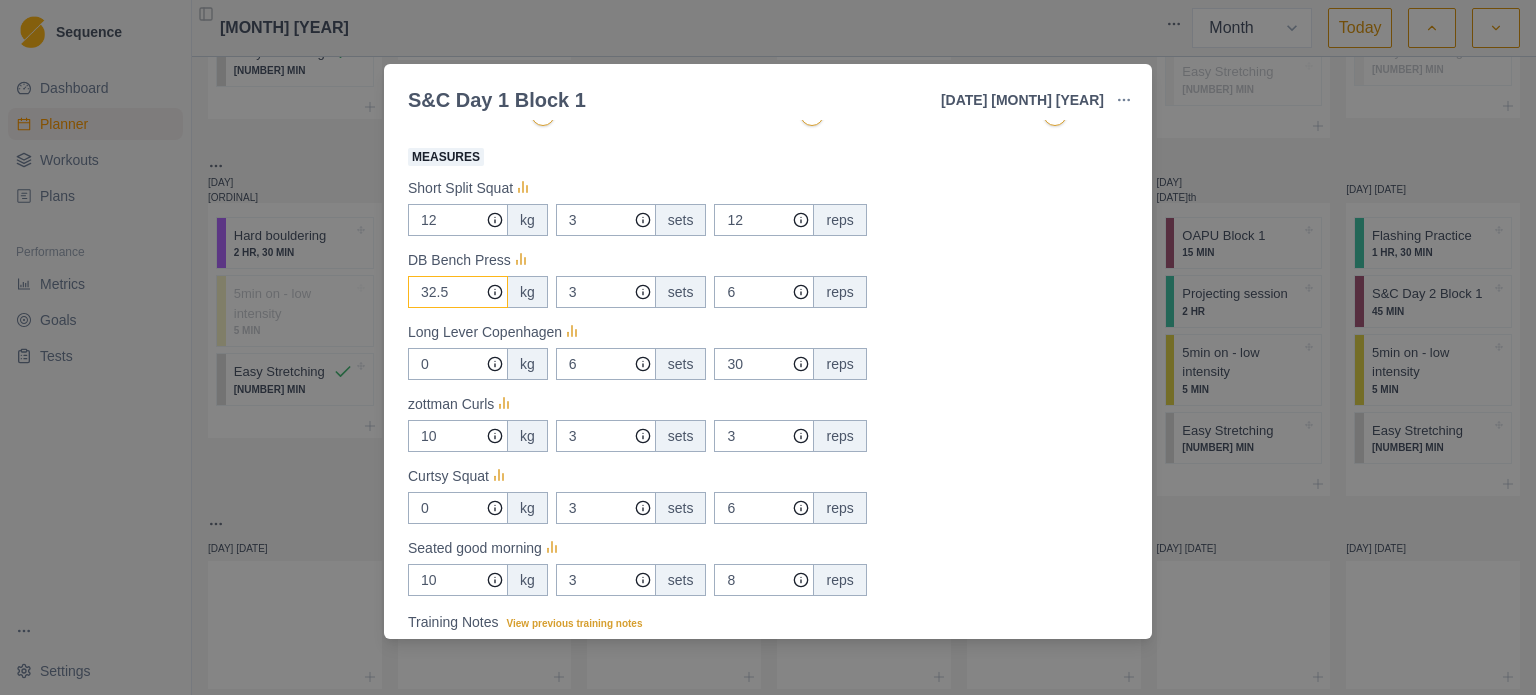 scroll, scrollTop: 247, scrollLeft: 0, axis: vertical 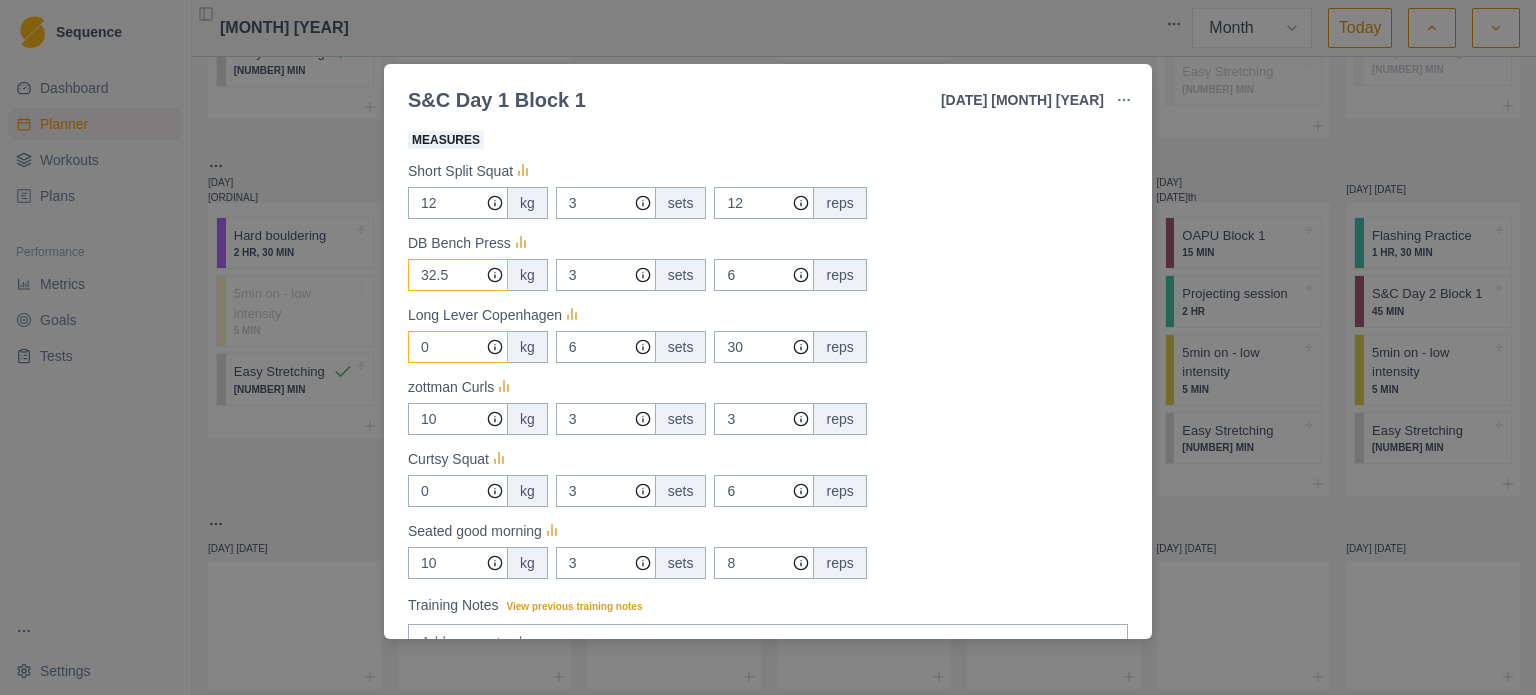 type on "32.5" 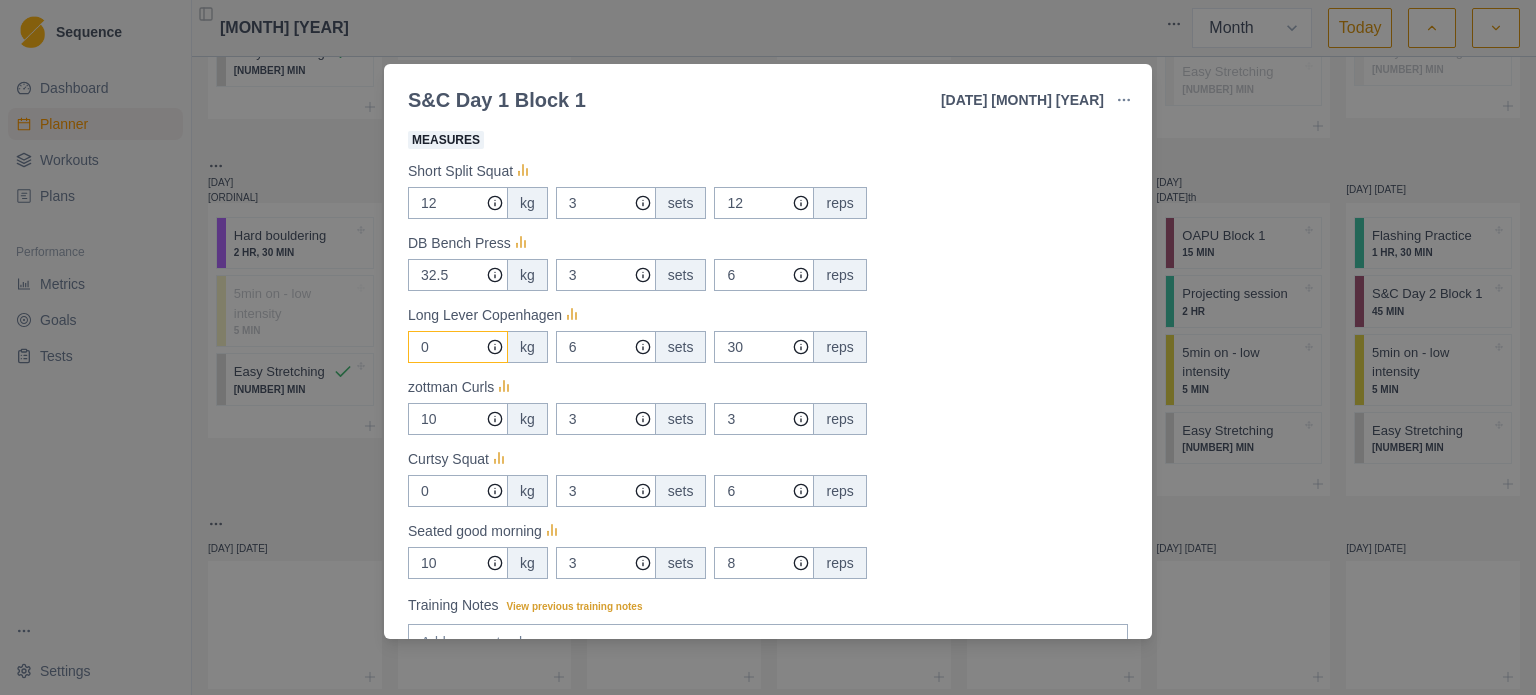 click on "0" at bounding box center (458, 203) 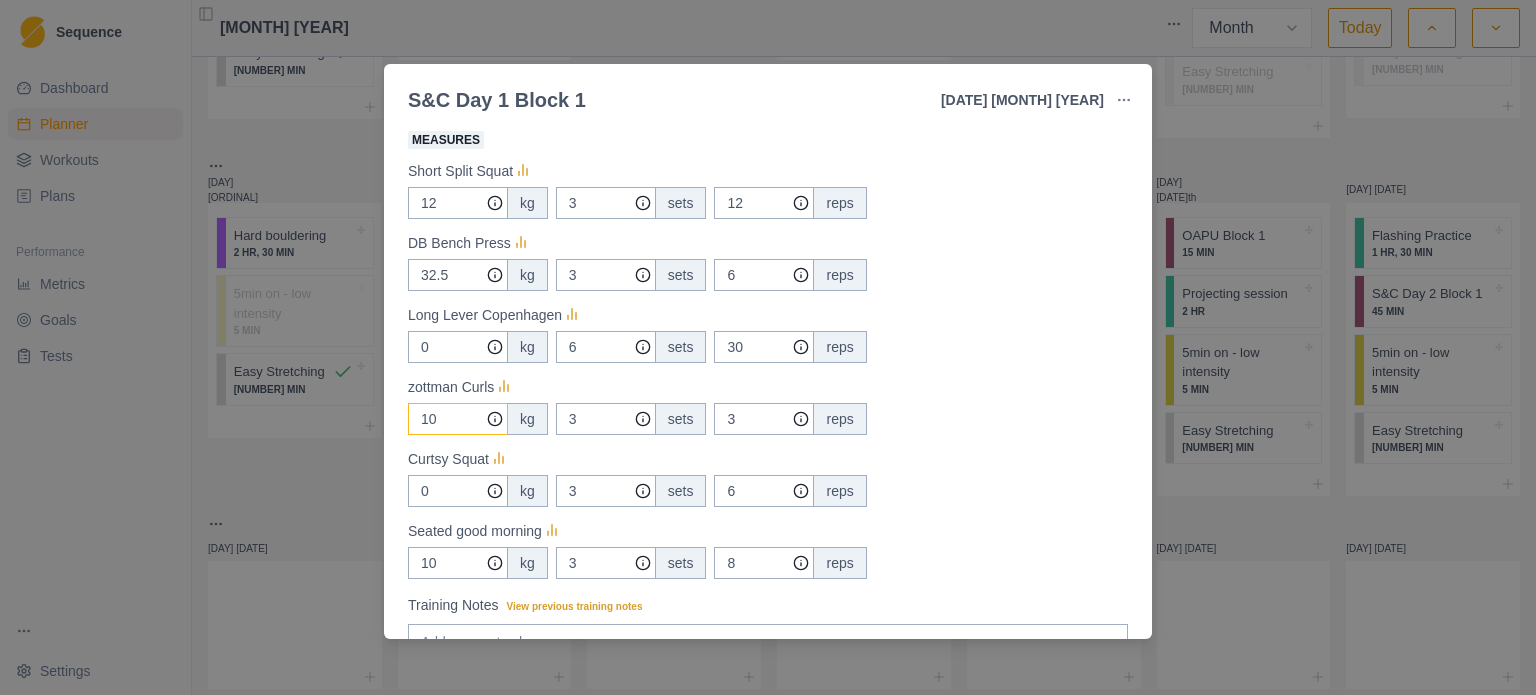 click on "10" at bounding box center (458, 203) 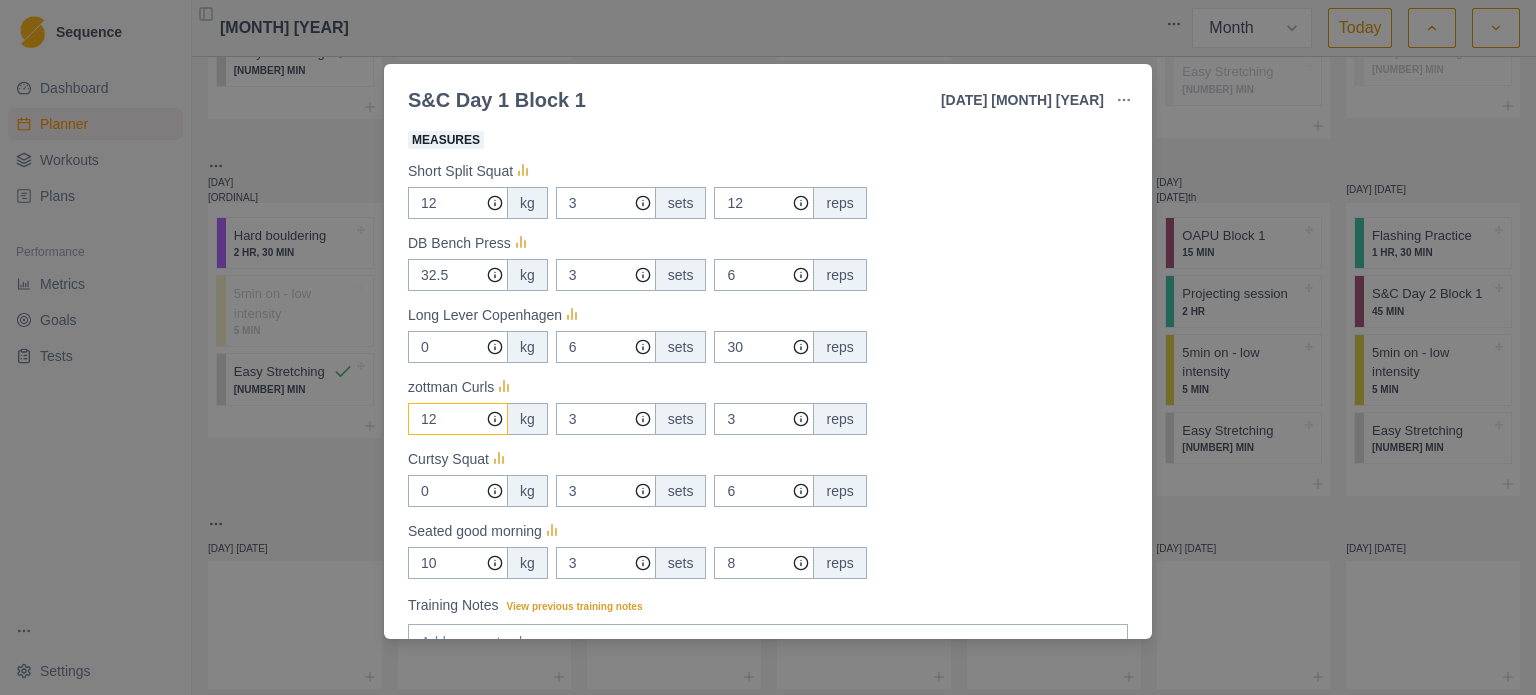 scroll, scrollTop: 338, scrollLeft: 0, axis: vertical 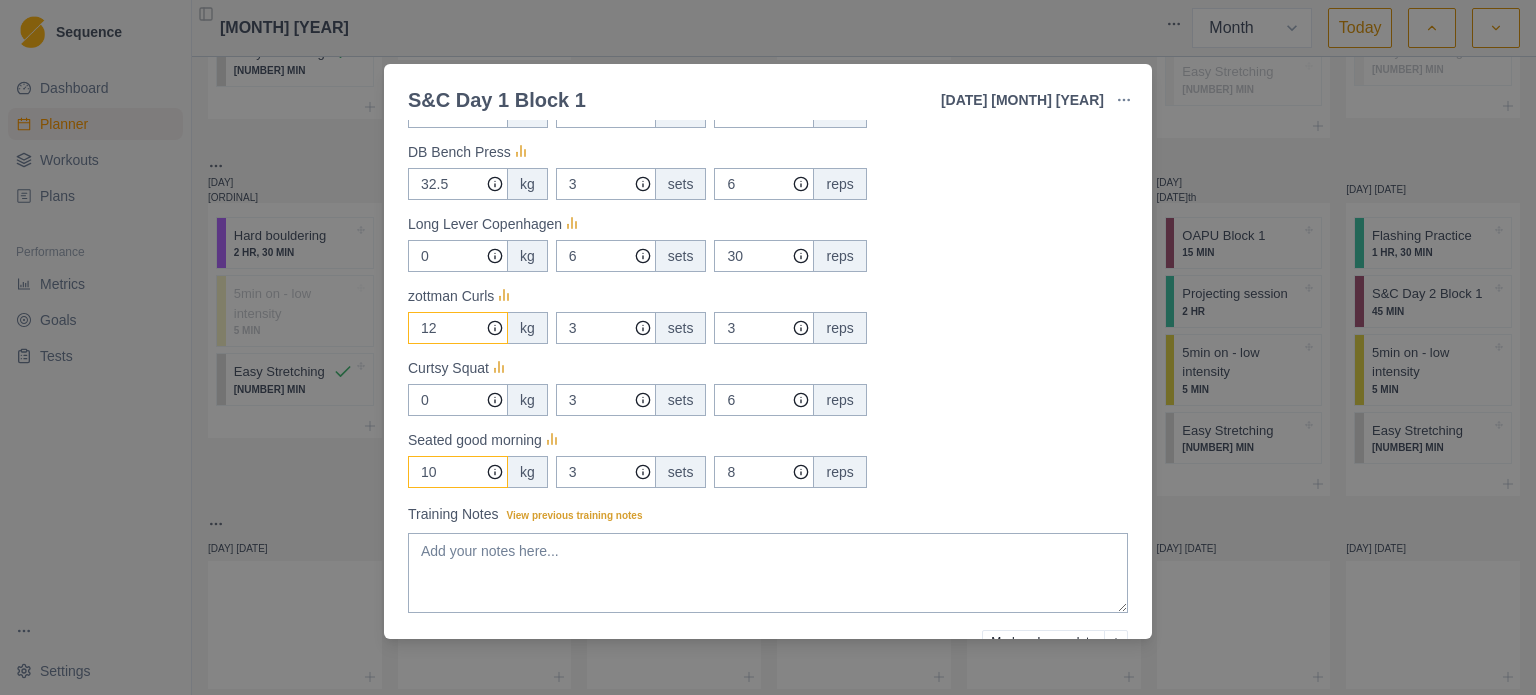 type on "12" 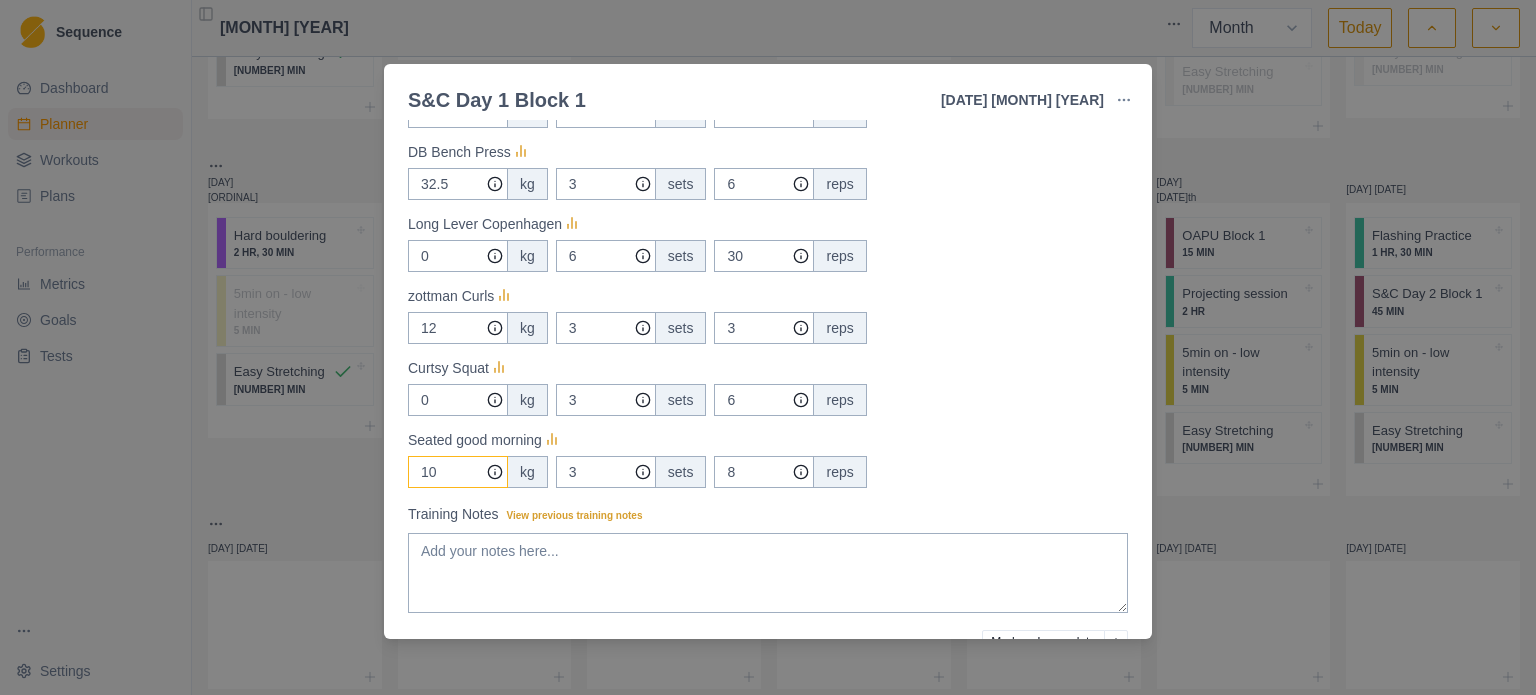 click on "10" at bounding box center [458, 112] 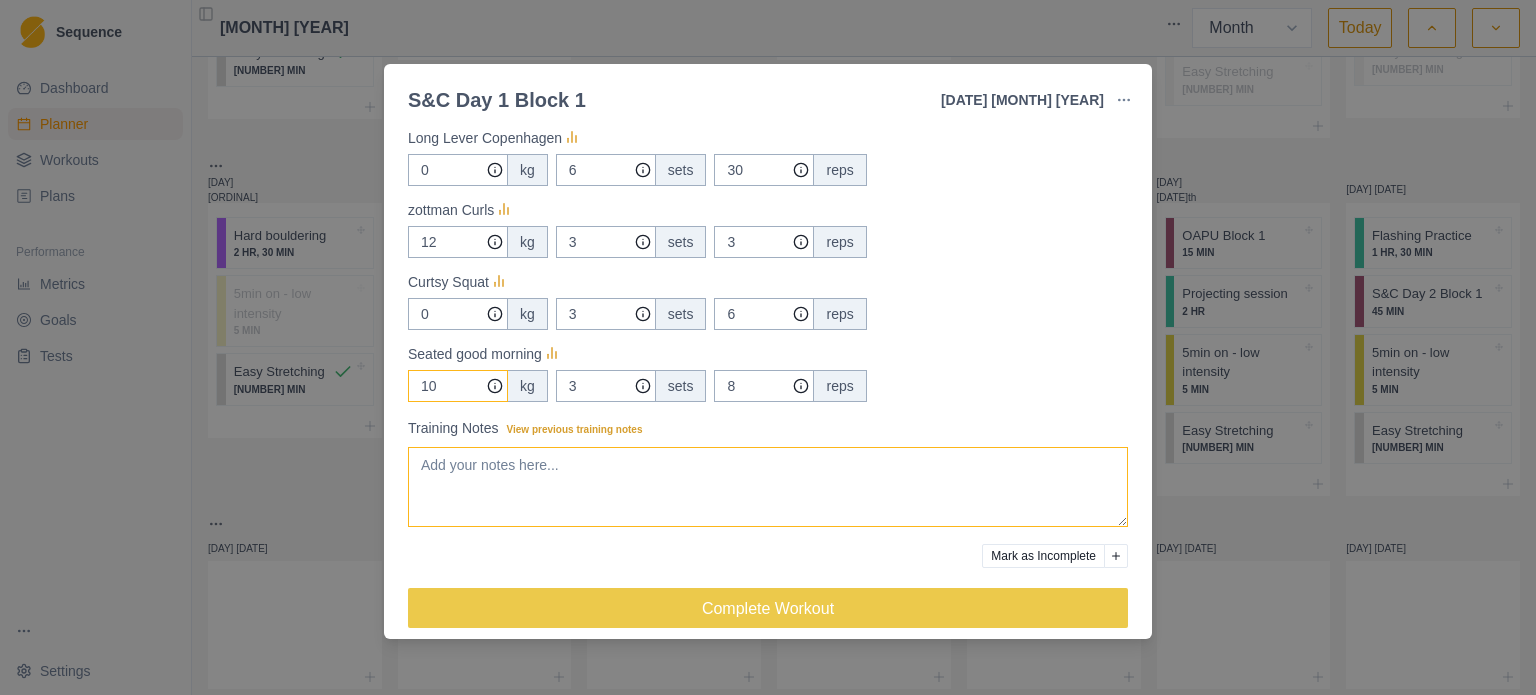 click on "Training Notes View previous training notes" at bounding box center (768, 487) 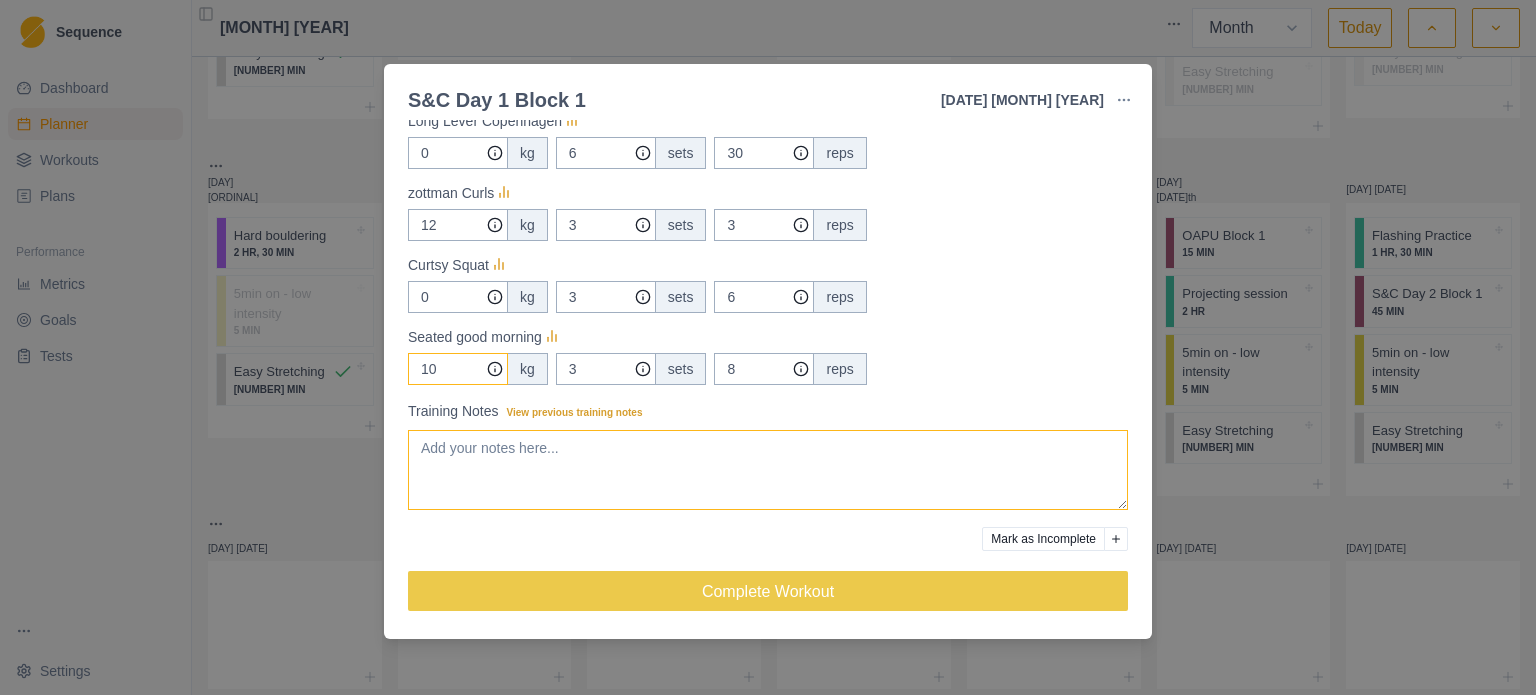 scroll, scrollTop: 444, scrollLeft: 0, axis: vertical 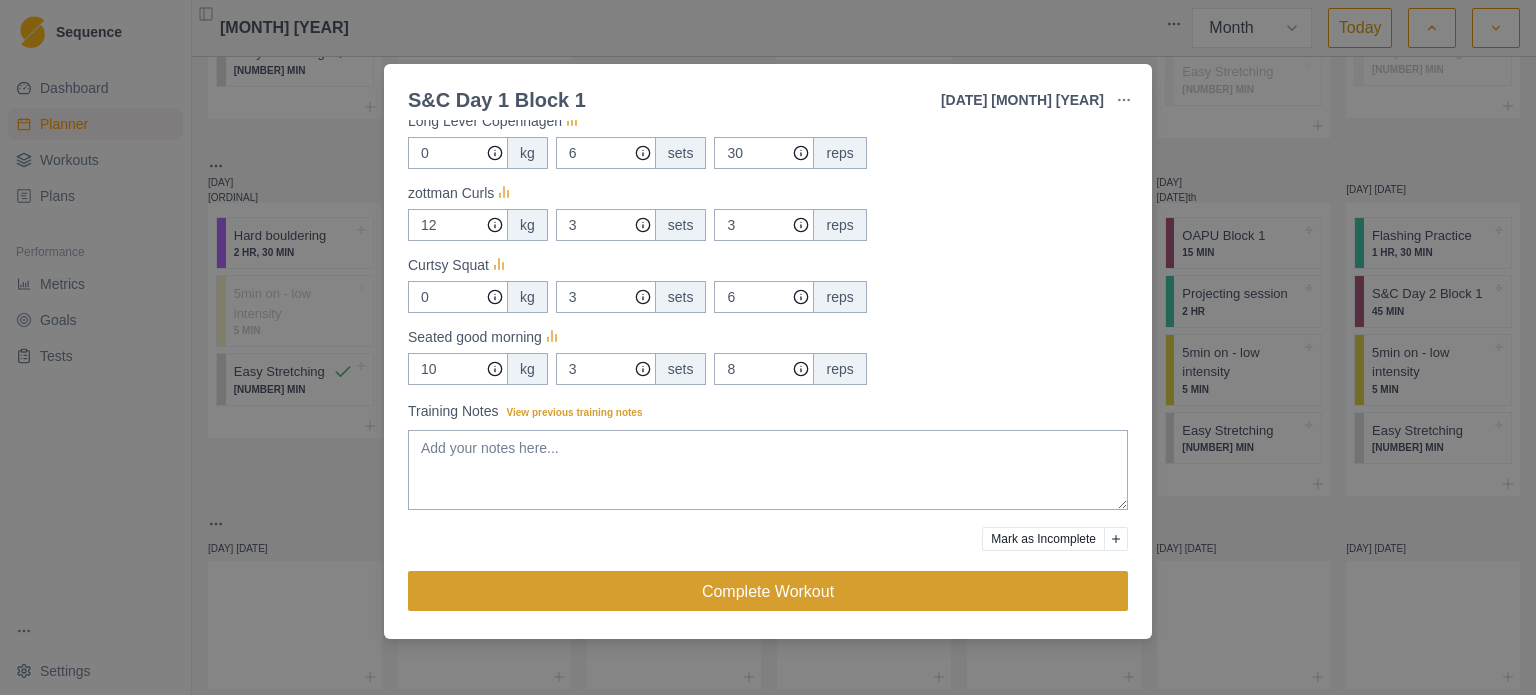 click on "Complete Workout" at bounding box center [768, 591] 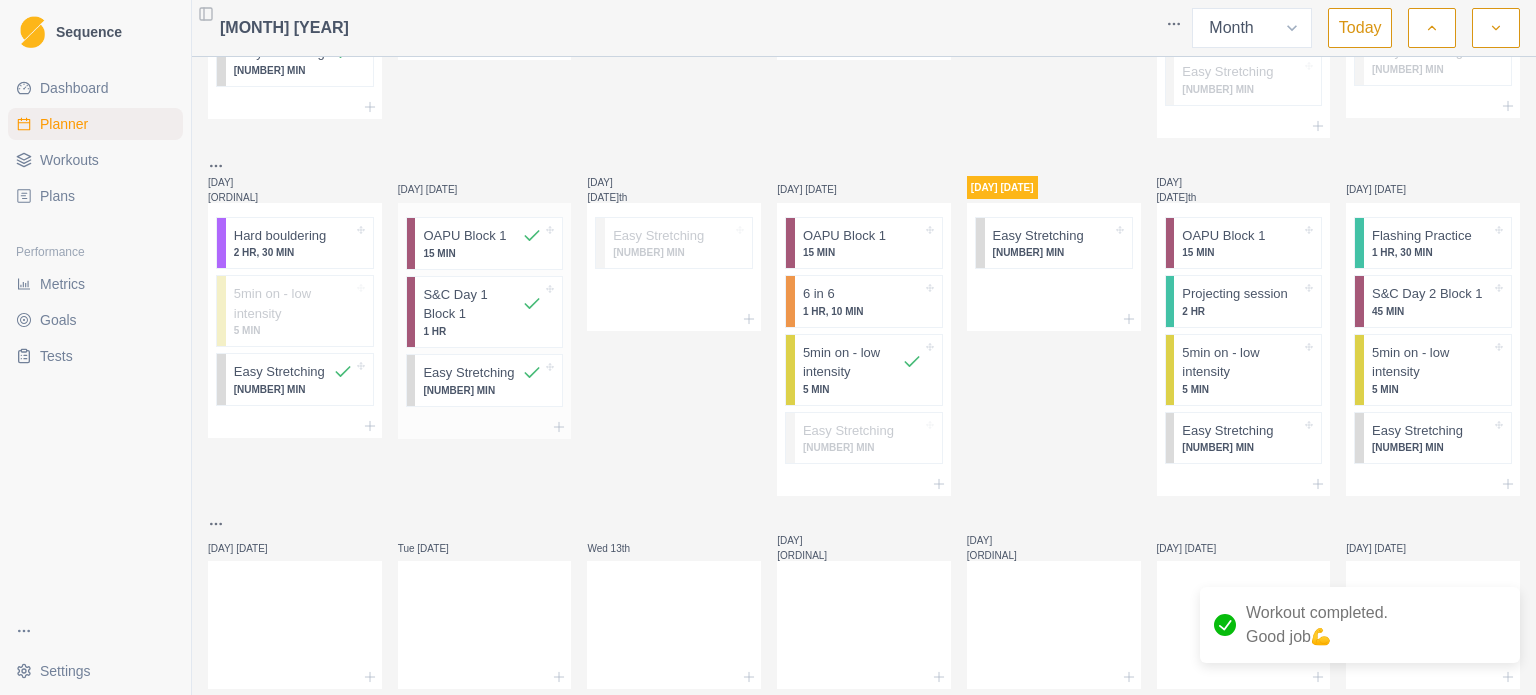 click on "1 HR" at bounding box center [482, 331] 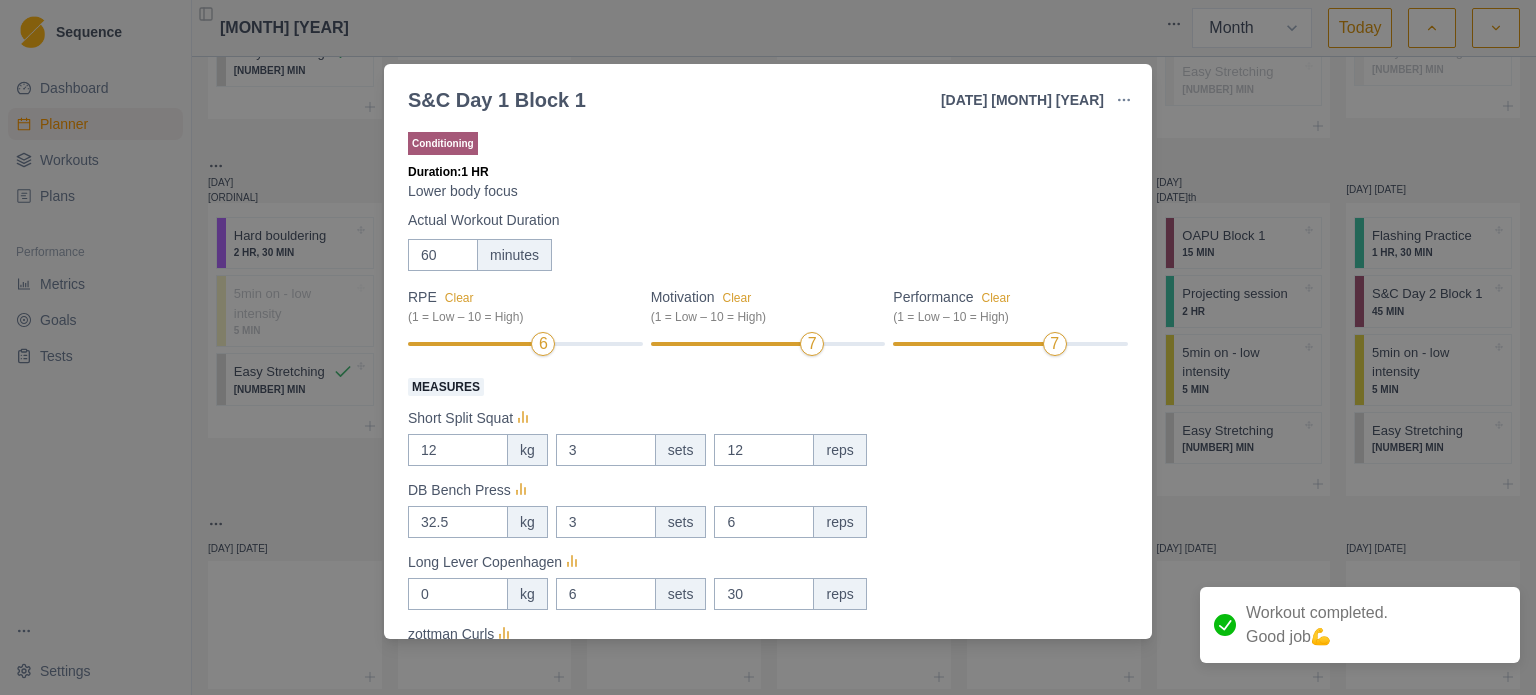 scroll, scrollTop: 444, scrollLeft: 0, axis: vertical 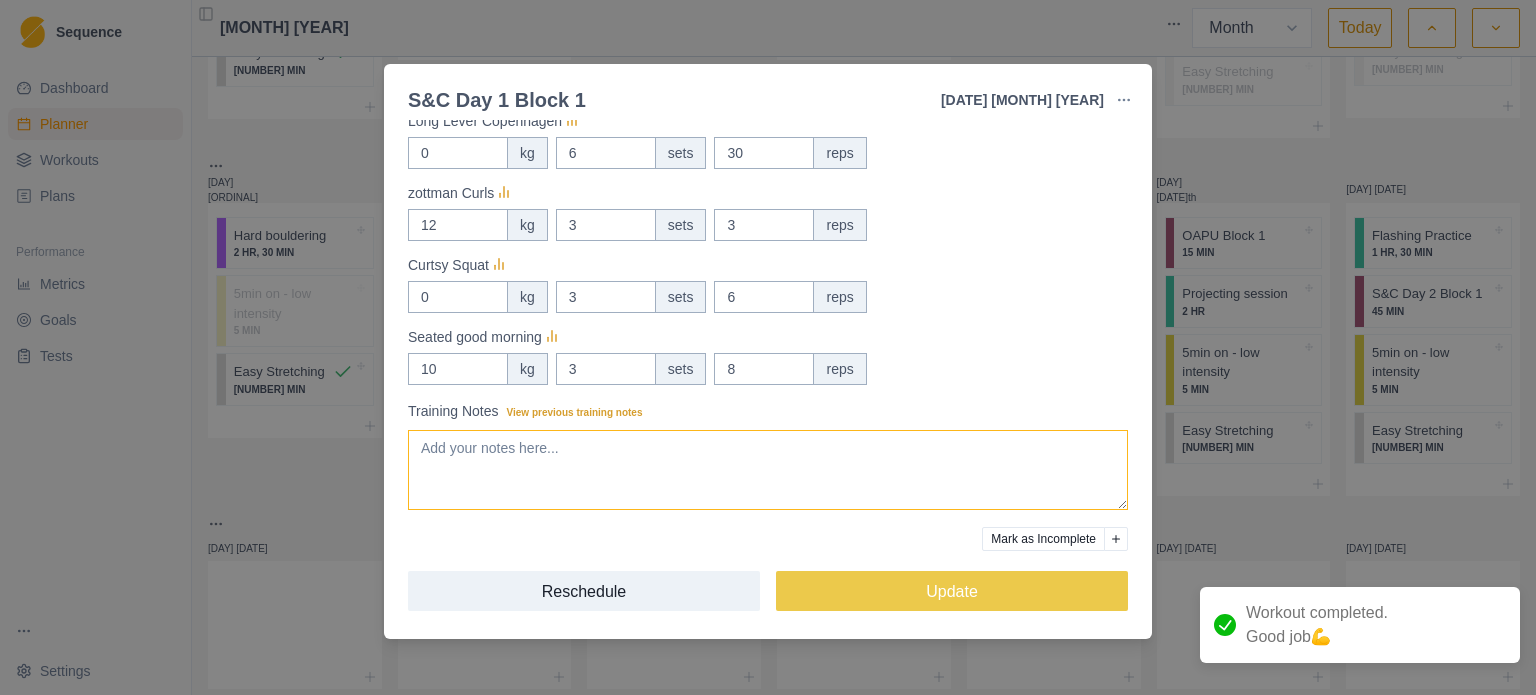 click on "Training Notes View previous training notes" at bounding box center (768, 470) 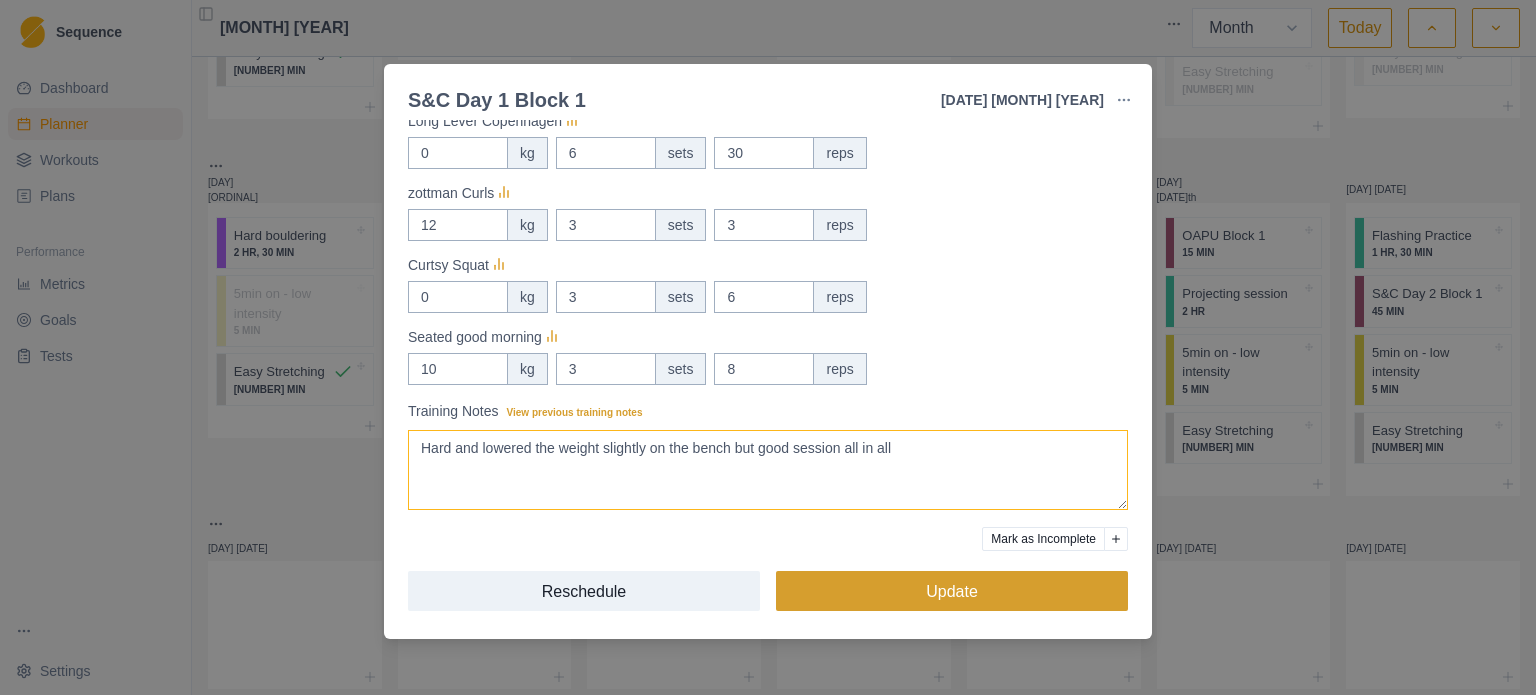 type on "Hard and lowered the weight slightly on the bench but good session all in all" 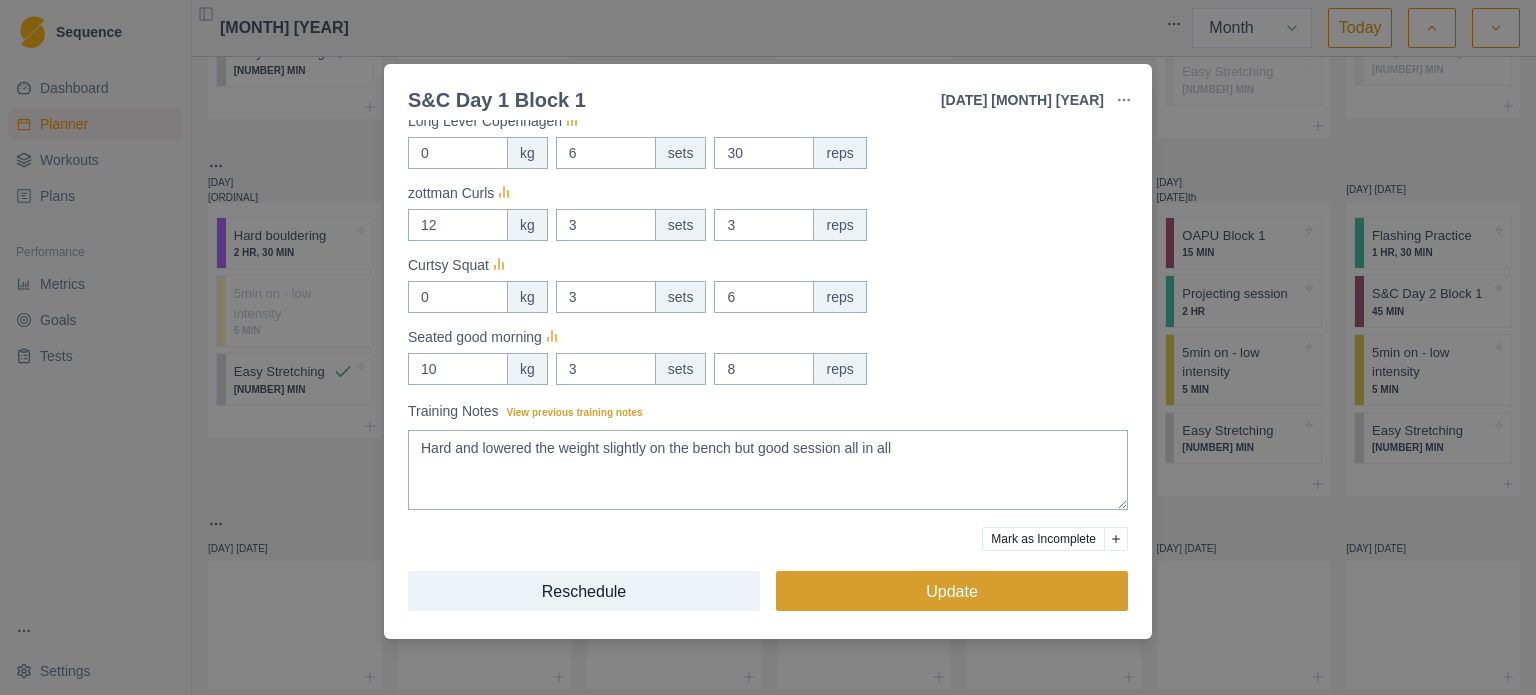 click on "Update" at bounding box center [952, 591] 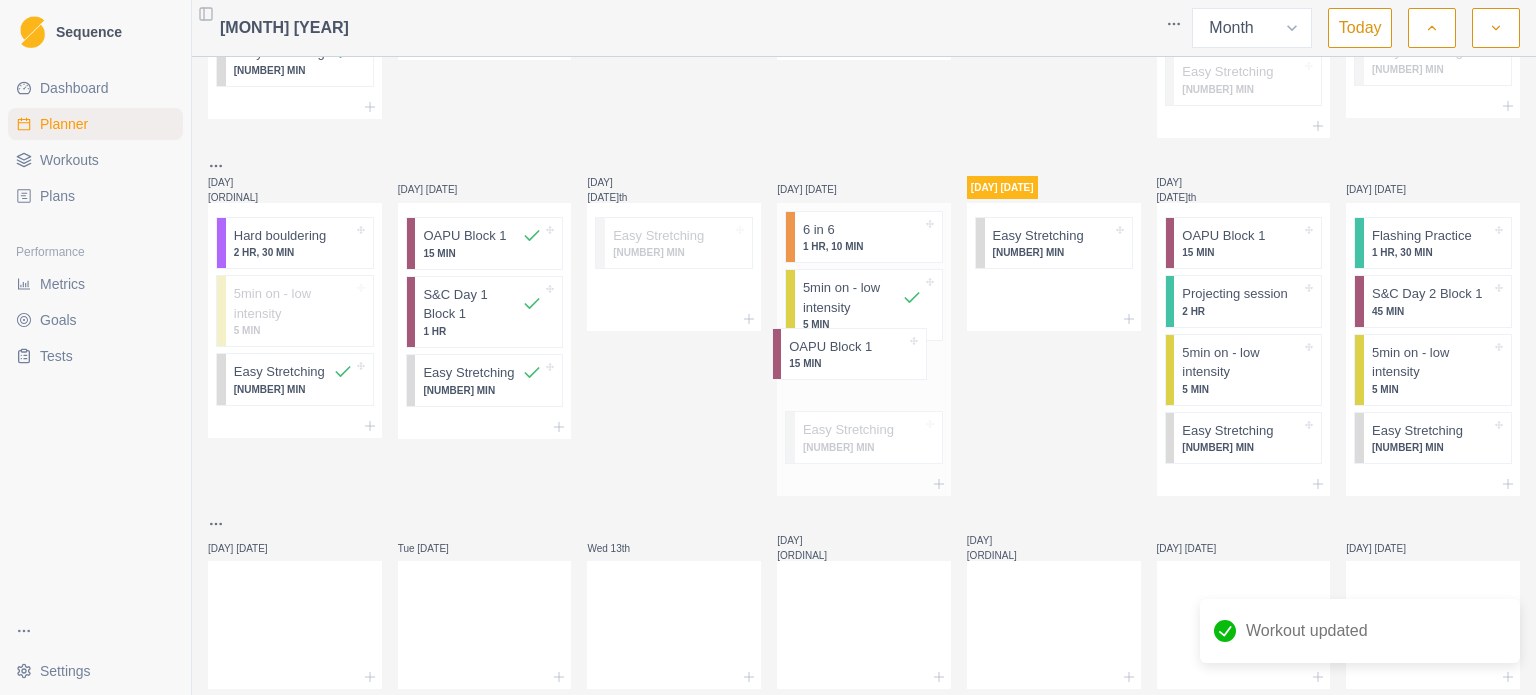 drag, startPoint x: 878, startPoint y: 230, endPoint x: 869, endPoint y: 351, distance: 121.33425 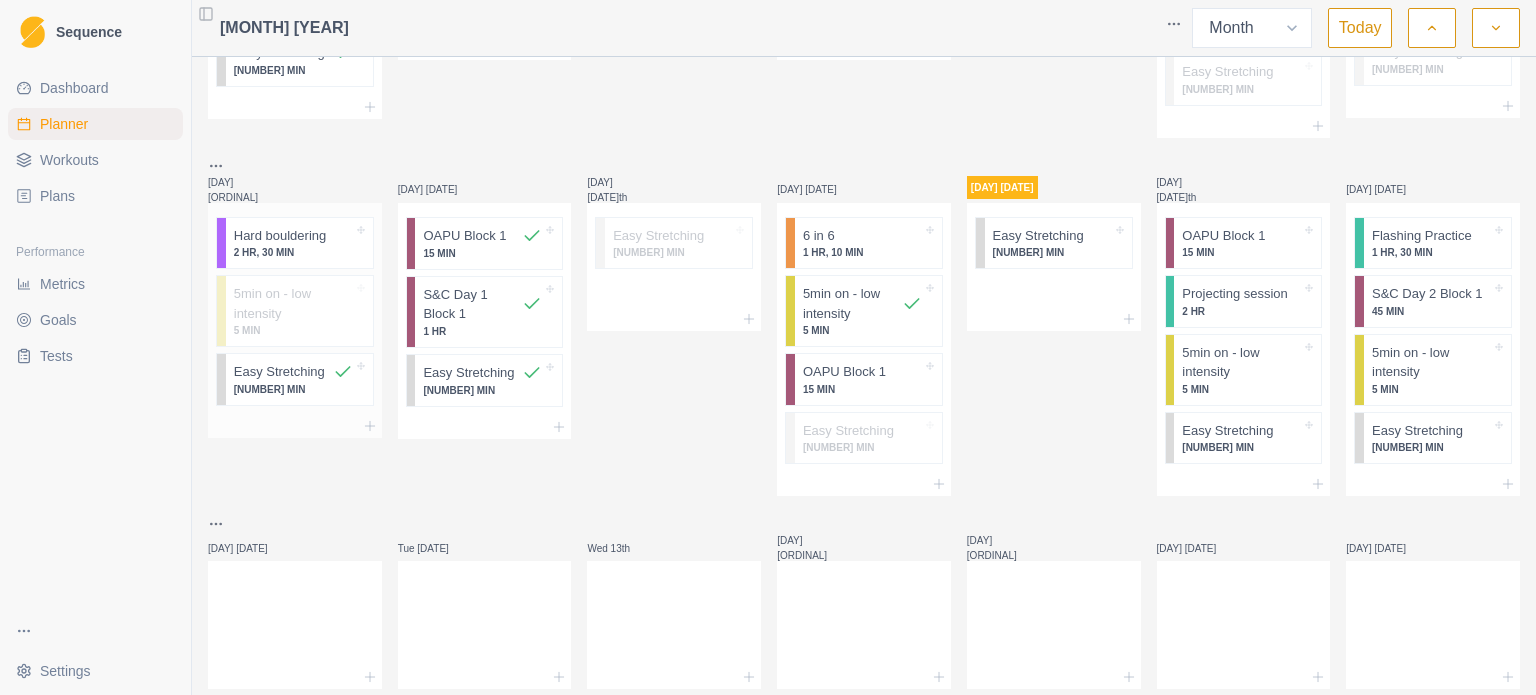 click on "Hard bouldering 2 HR, 30 MIN" at bounding box center [299, 243] 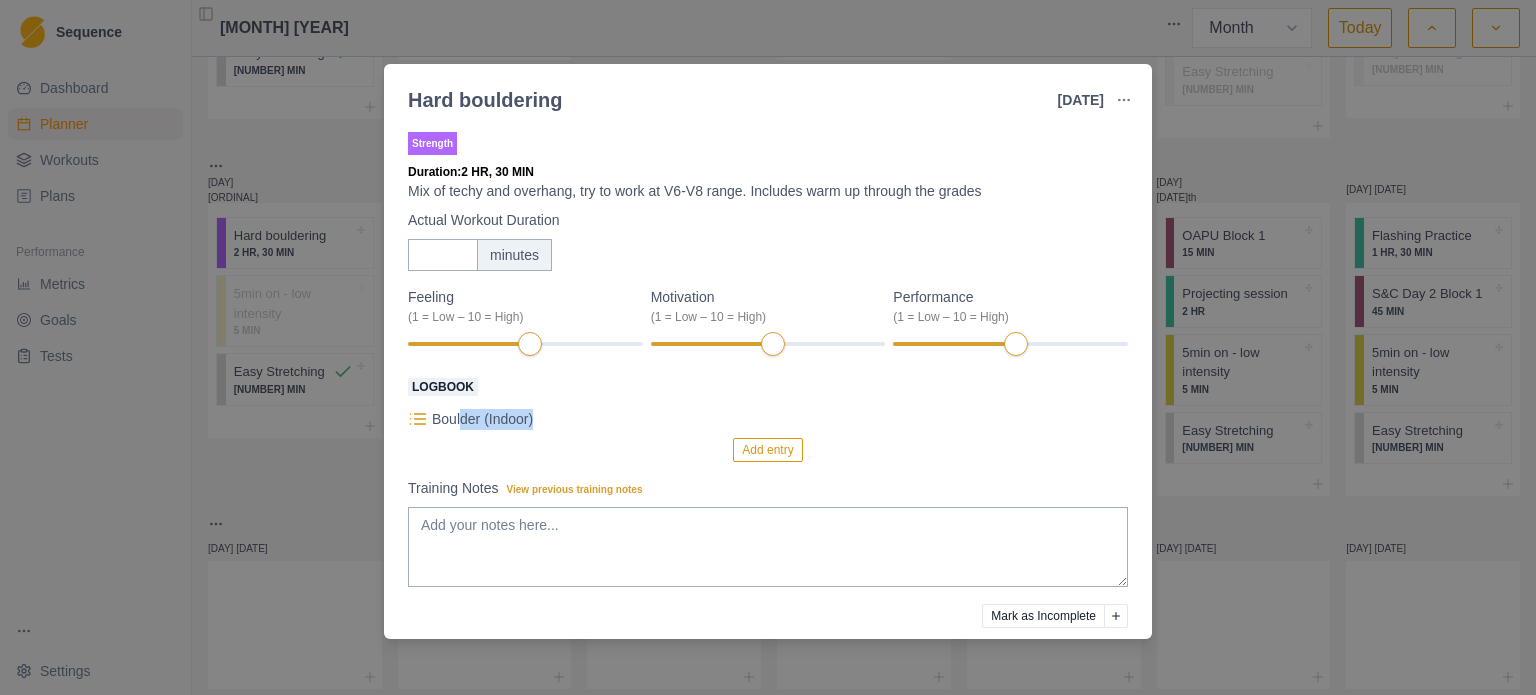 drag, startPoint x: 459, startPoint y: 426, endPoint x: 579, endPoint y: 428, distance: 120.01666 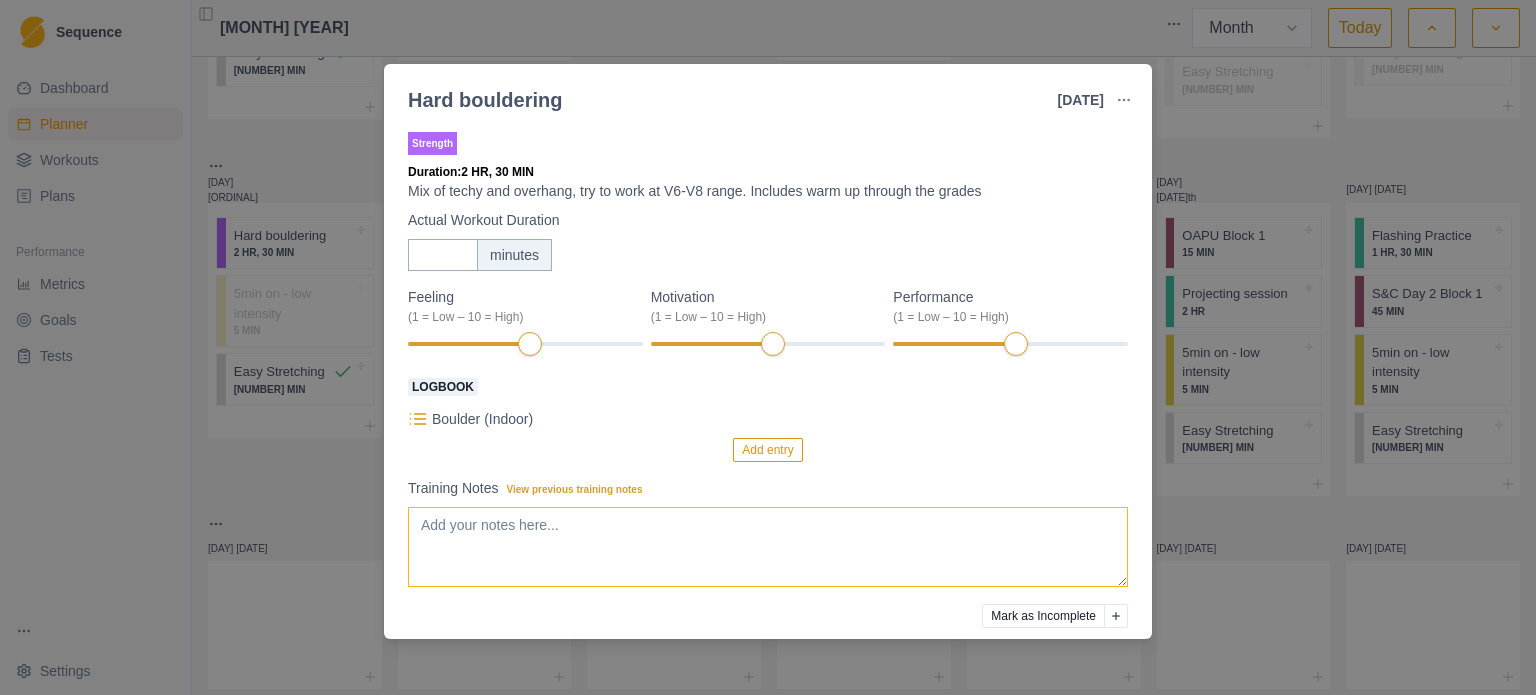 click on "Training Notes View previous training notes" at bounding box center [768, 547] 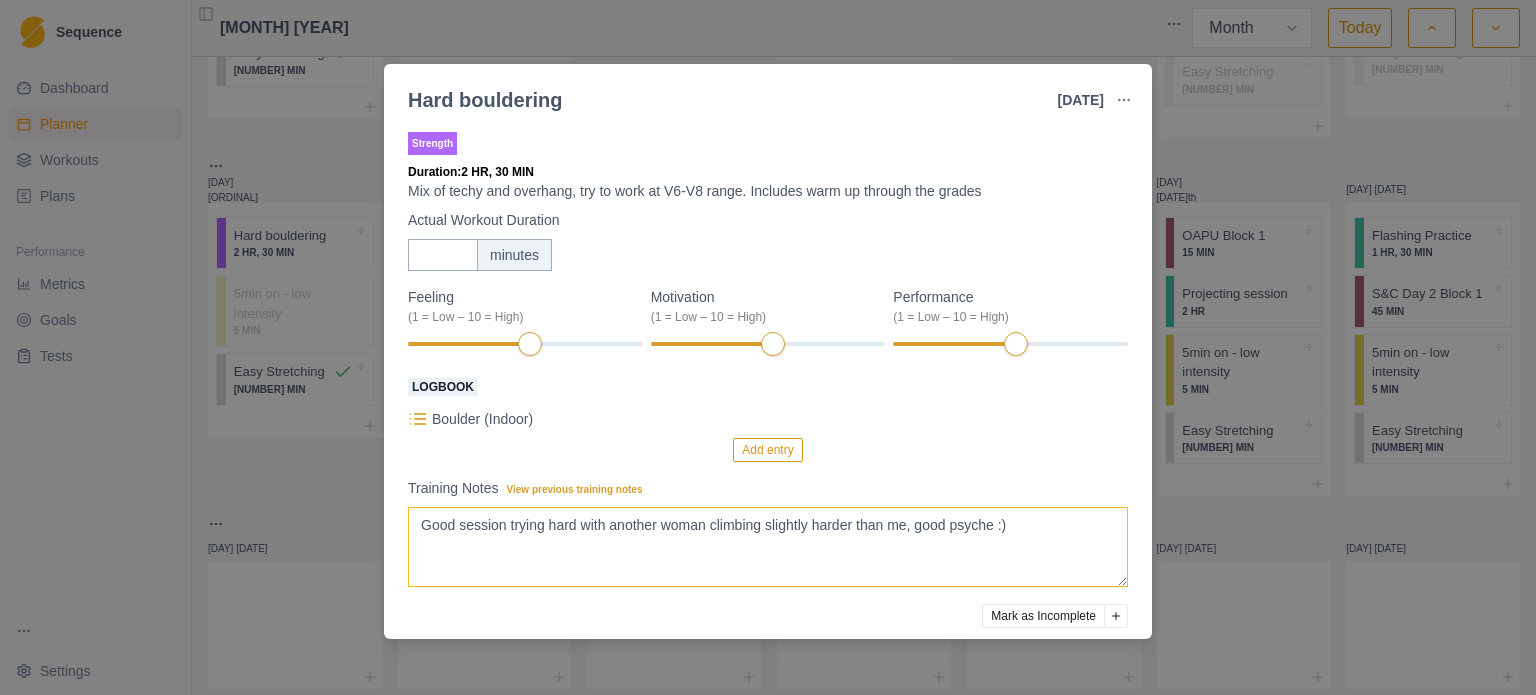 scroll, scrollTop: 77, scrollLeft: 0, axis: vertical 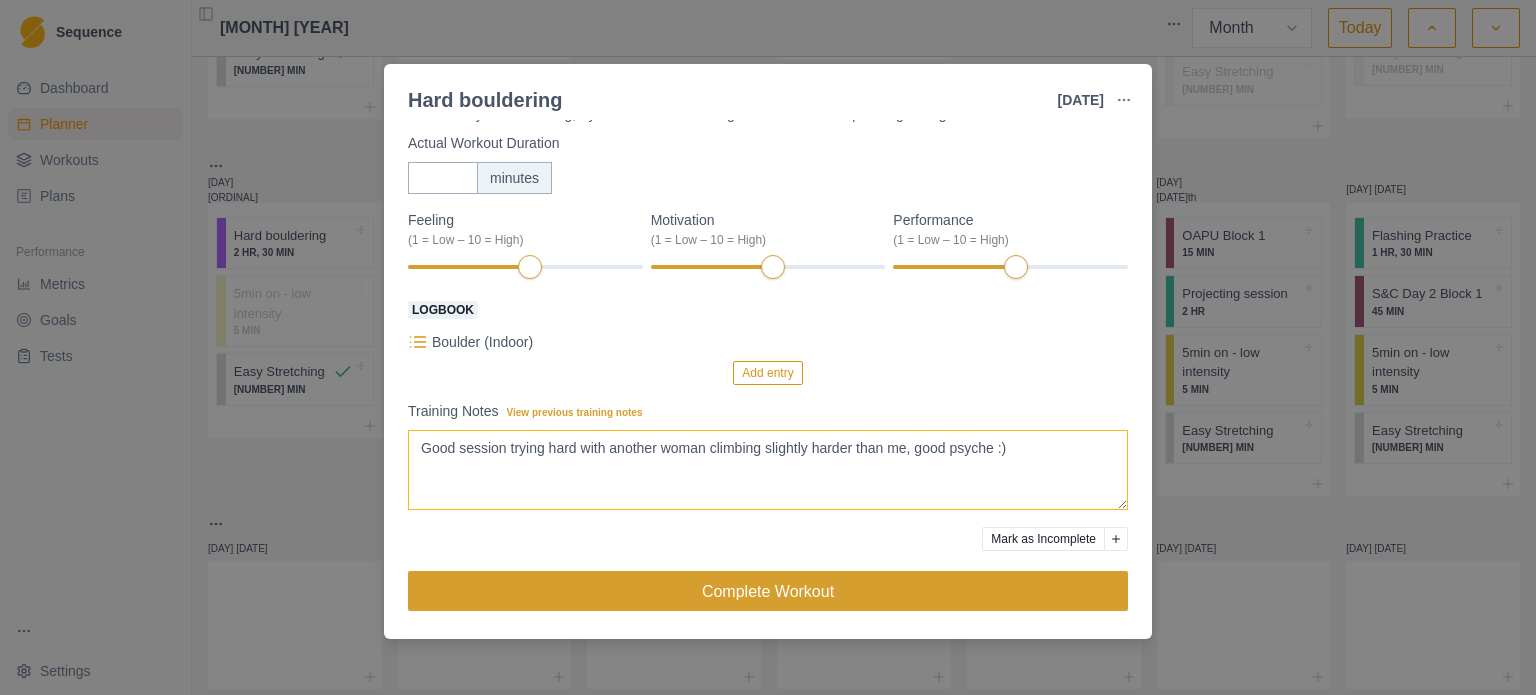type on "Good session trying hard with another woman climbing slightly harder than me, good psyche :)" 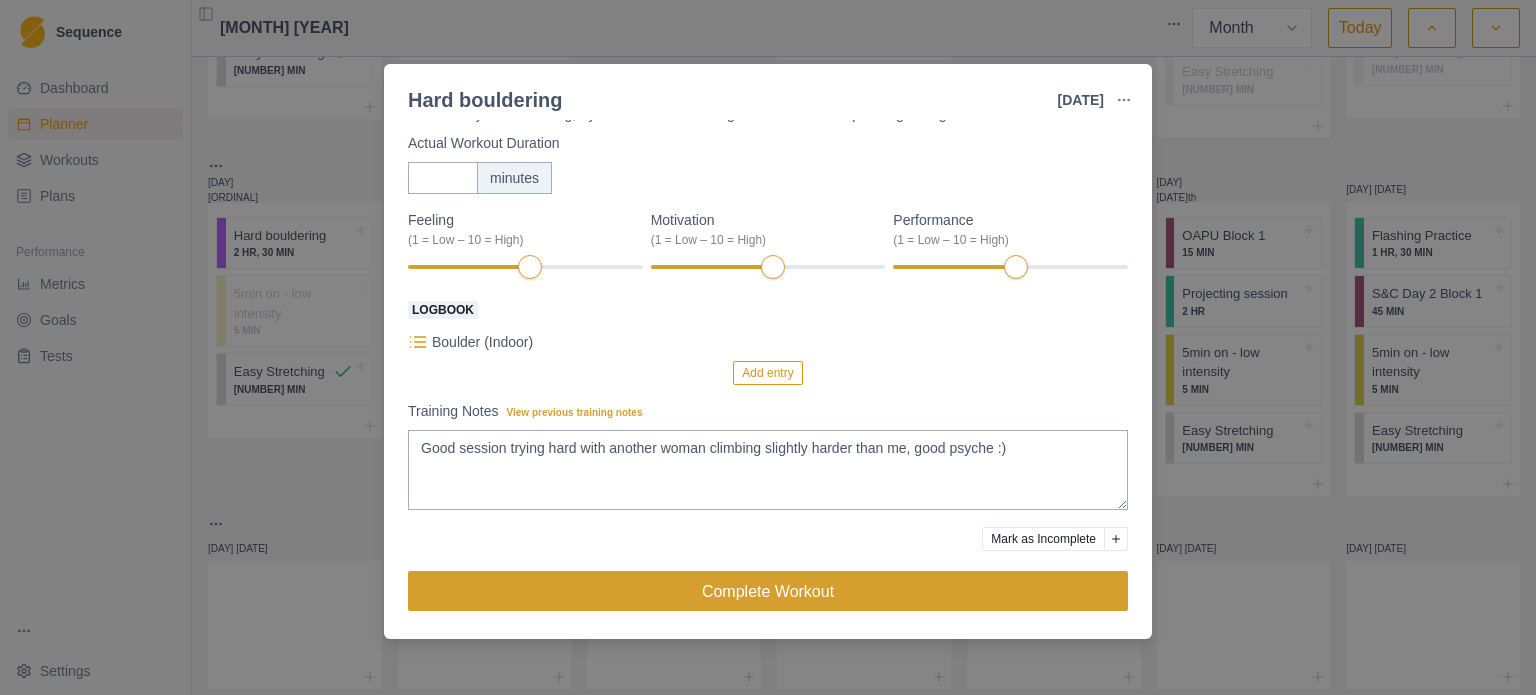 click on "Complete Workout" at bounding box center [768, 591] 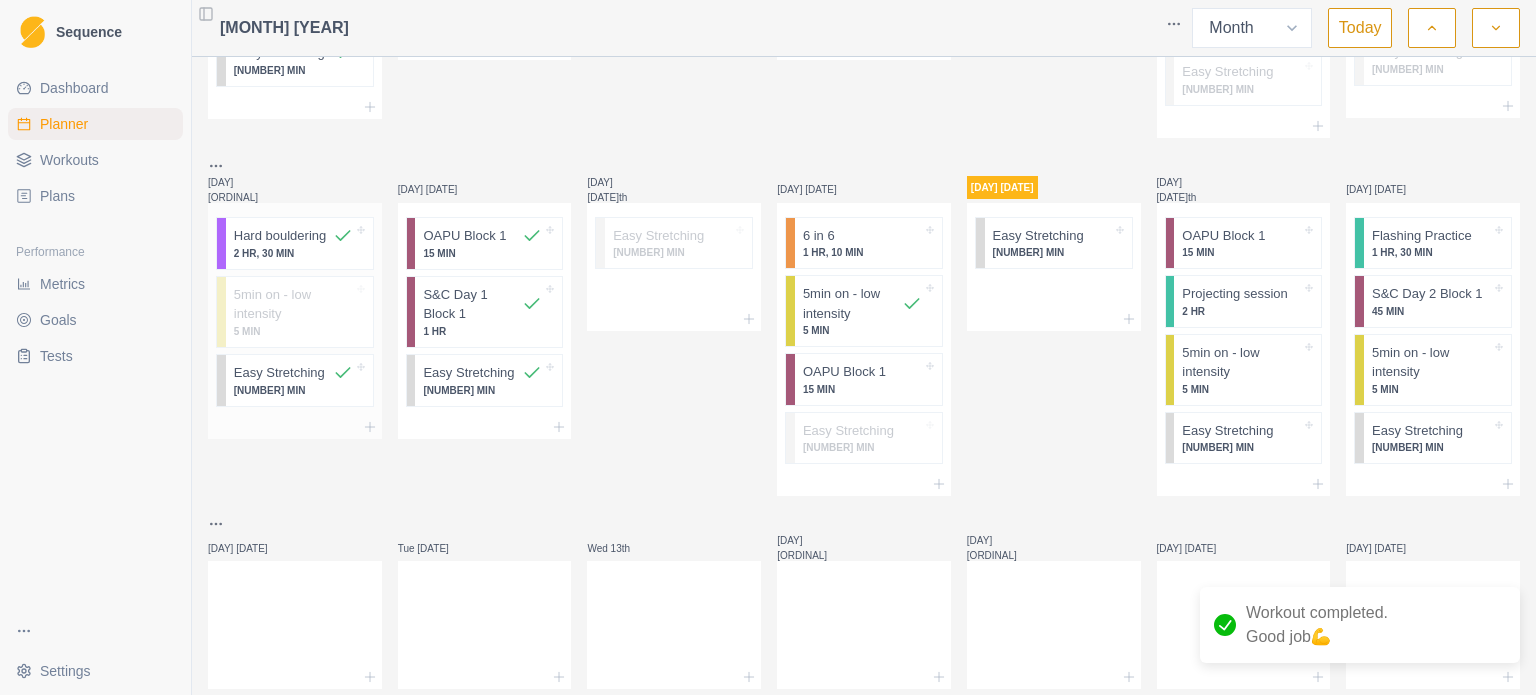 click on "Hard bouldering" at bounding box center (280, 236) 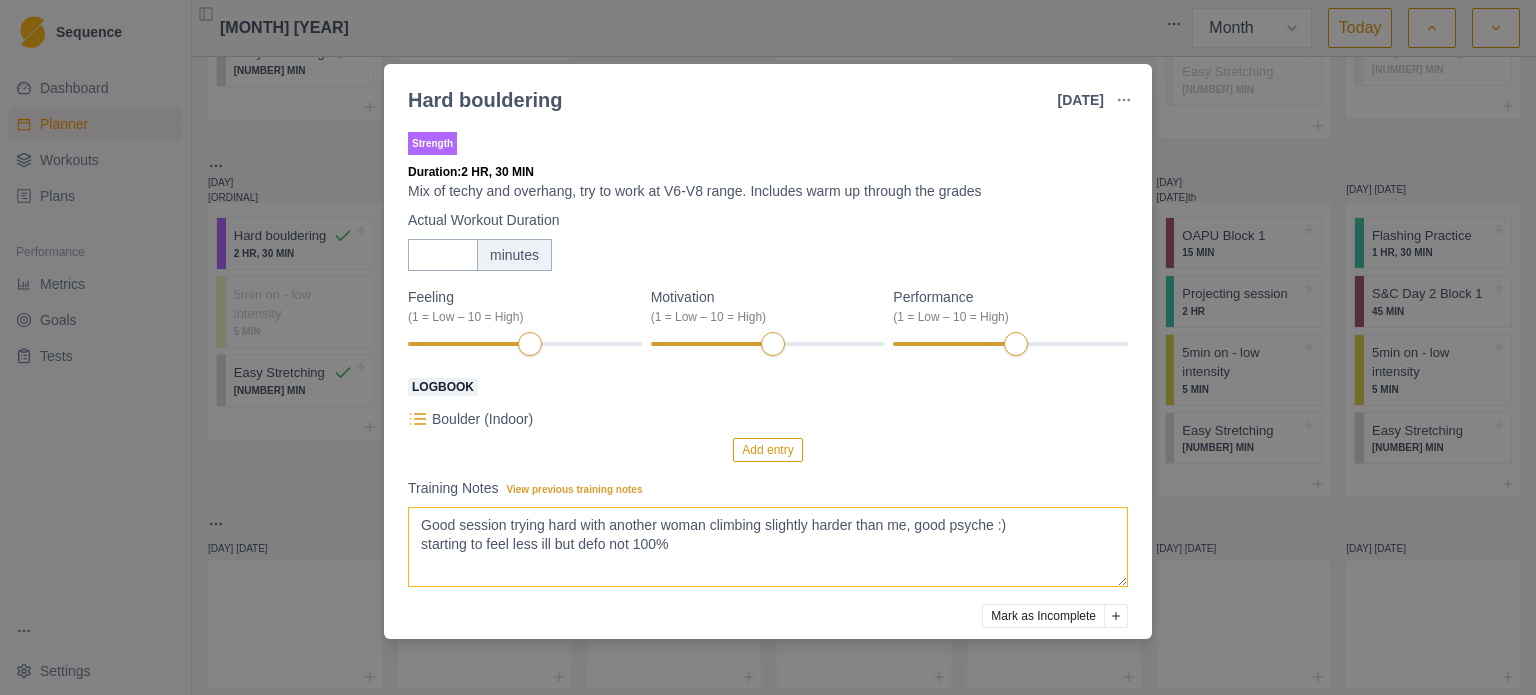 scroll, scrollTop: 77, scrollLeft: 0, axis: vertical 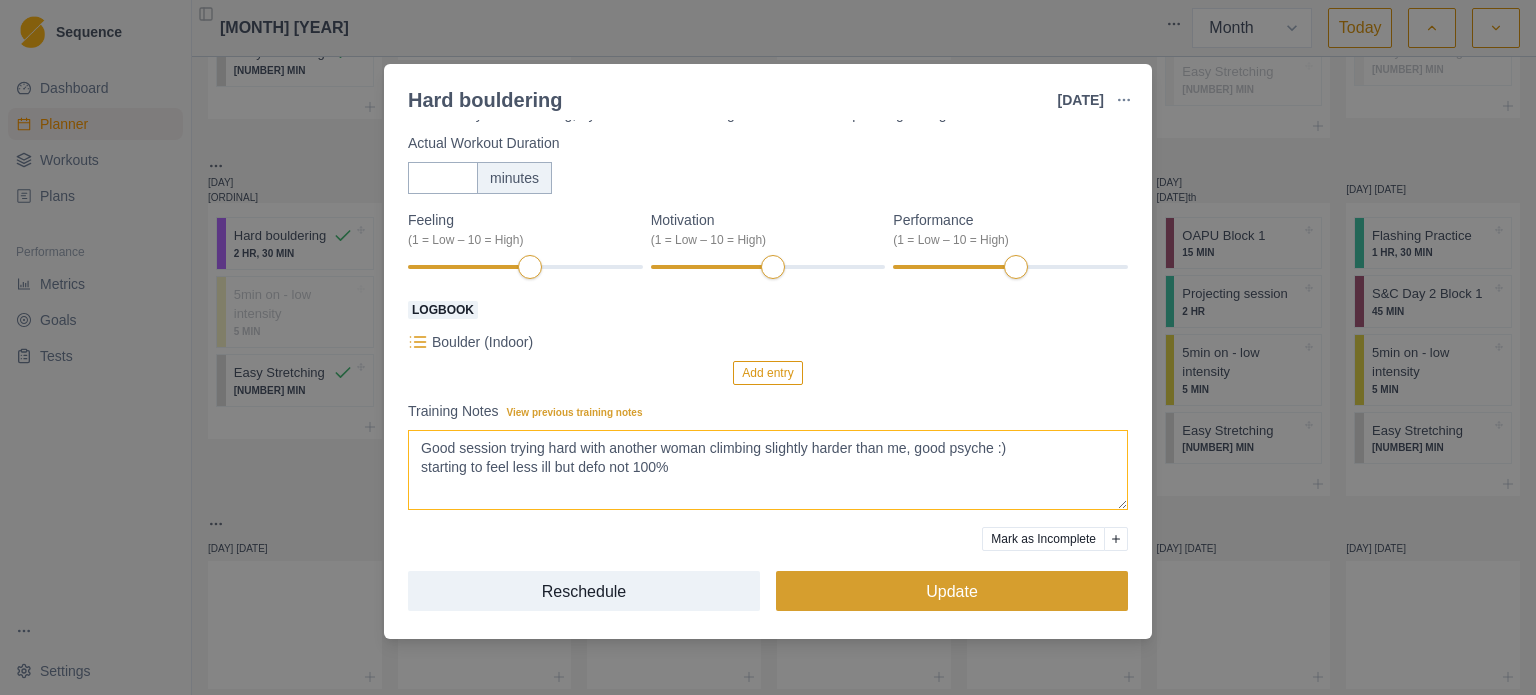 type on "Good session trying hard with another woman climbing slightly harder than me, good psyche :)
starting to feel less ill but defo not 100%" 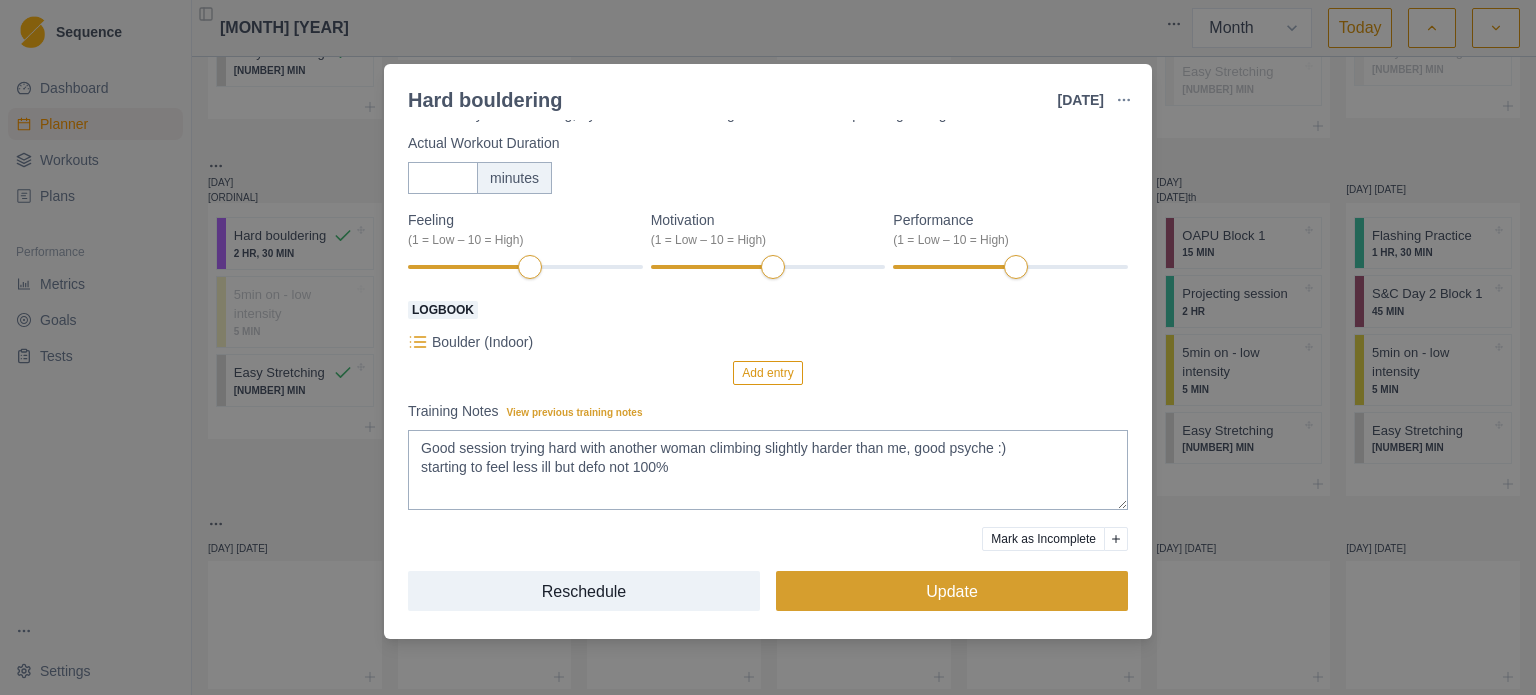 click on "Update" at bounding box center (952, 591) 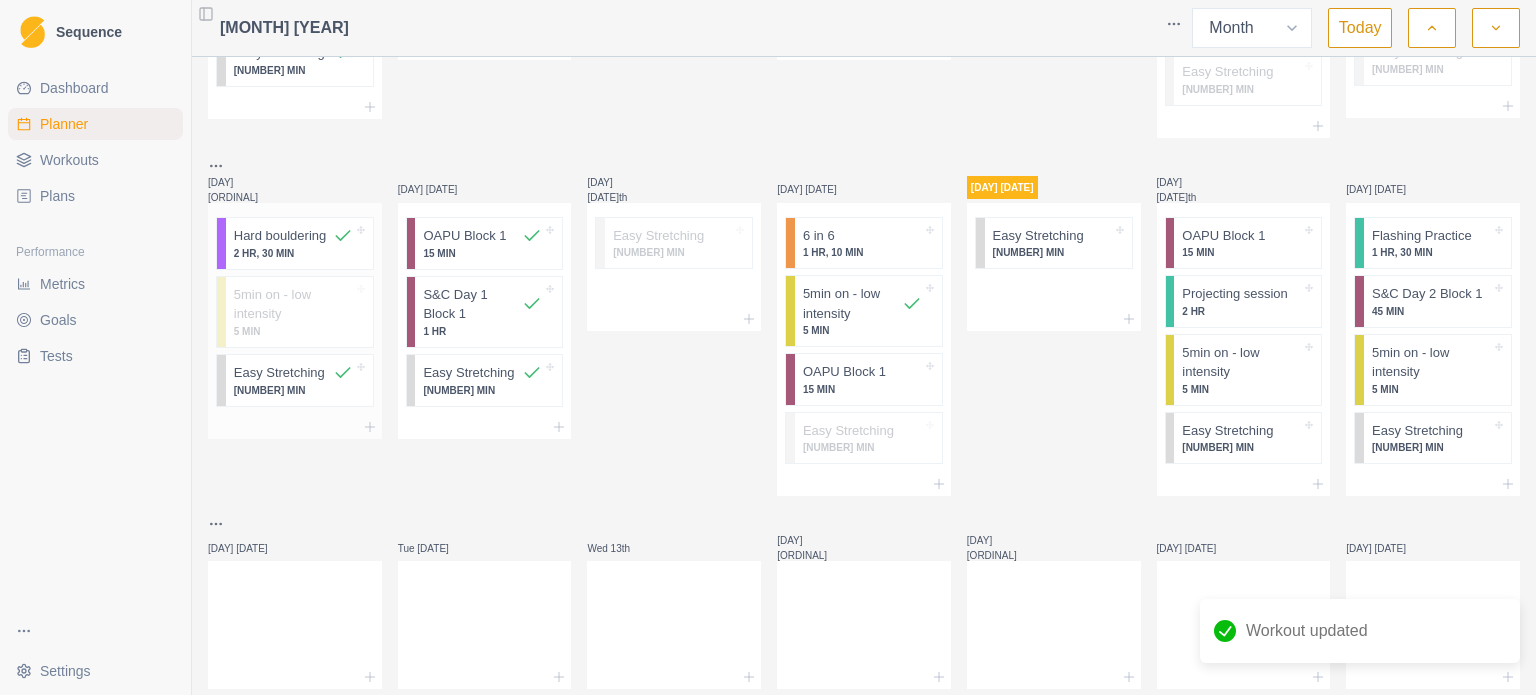click on "2 HR, 30 MIN" at bounding box center (293, 253) 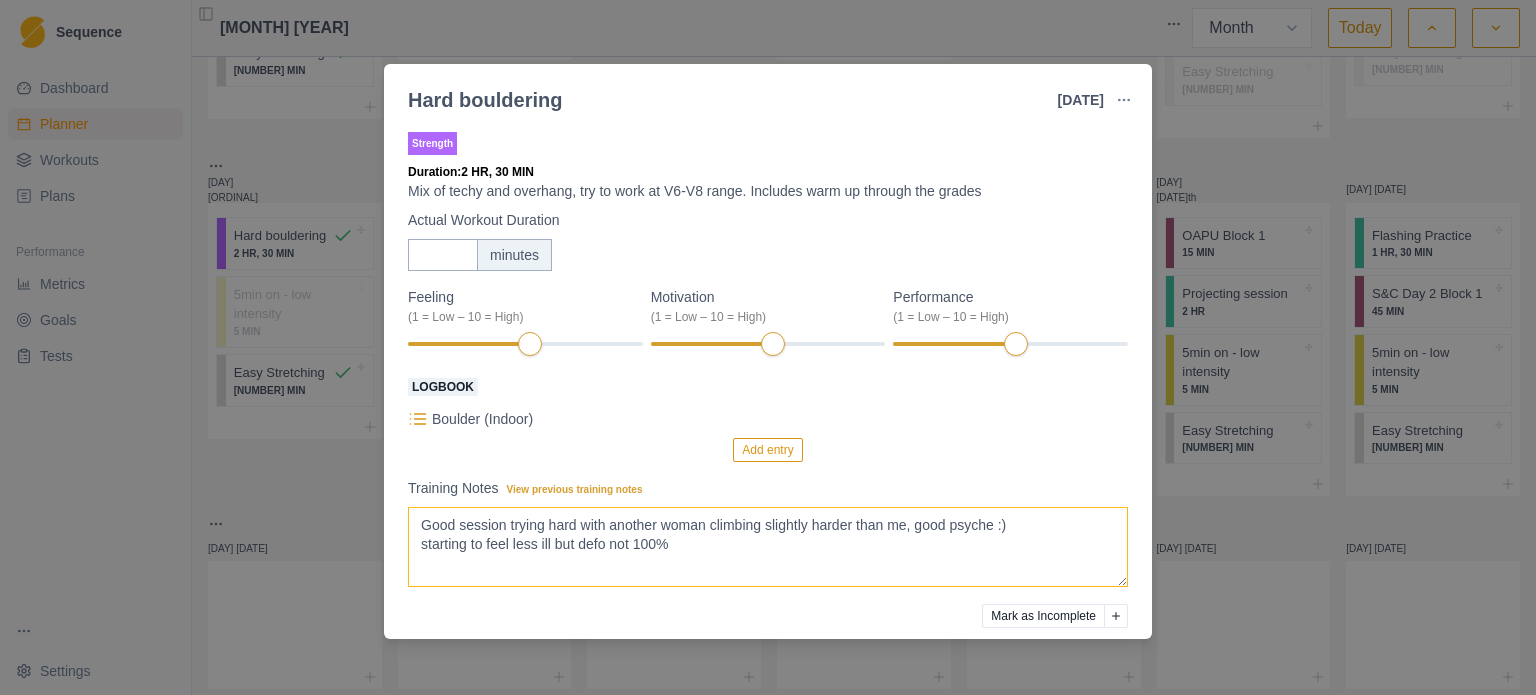 click on "Good session trying hard with another woman climbing slightly harder than me, good psyche :)
starting to feel less ill but defo not 100%" at bounding box center [768, 547] 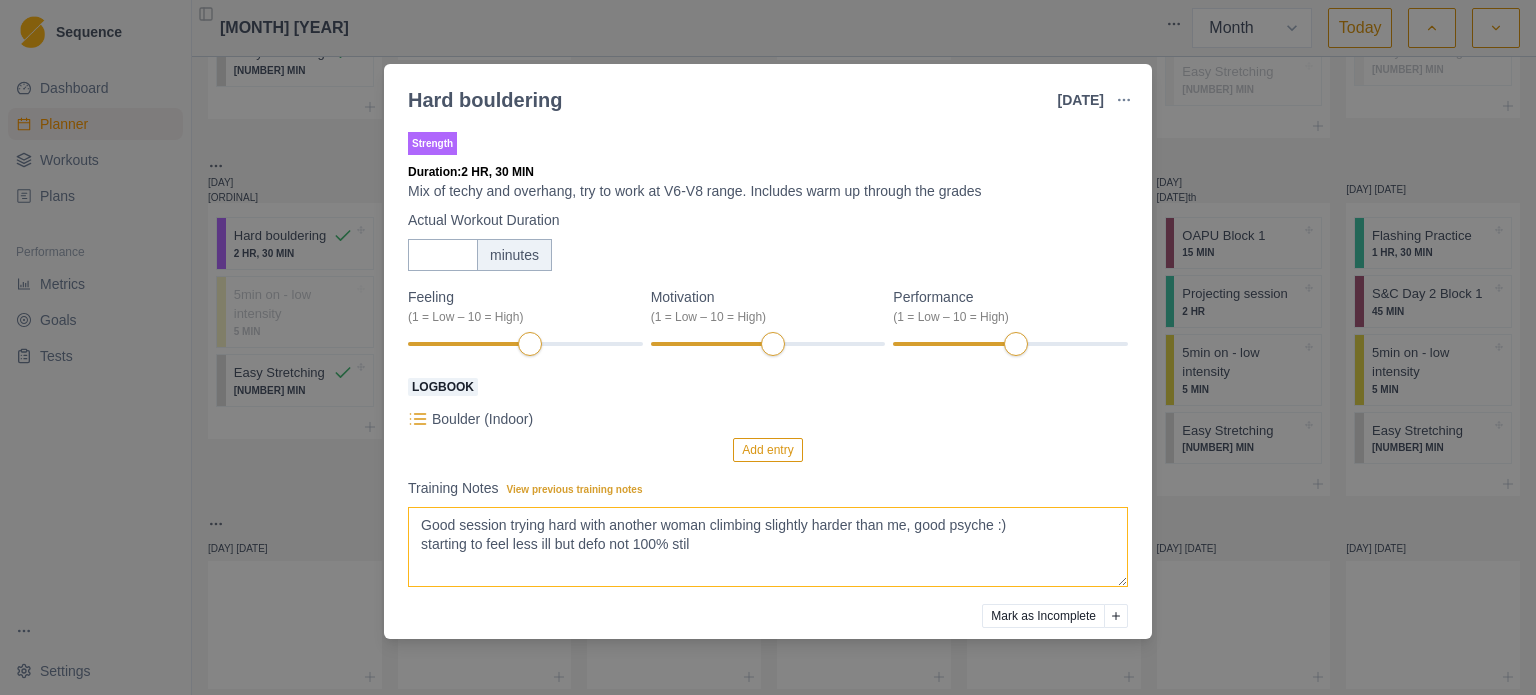 scroll, scrollTop: 77, scrollLeft: 0, axis: vertical 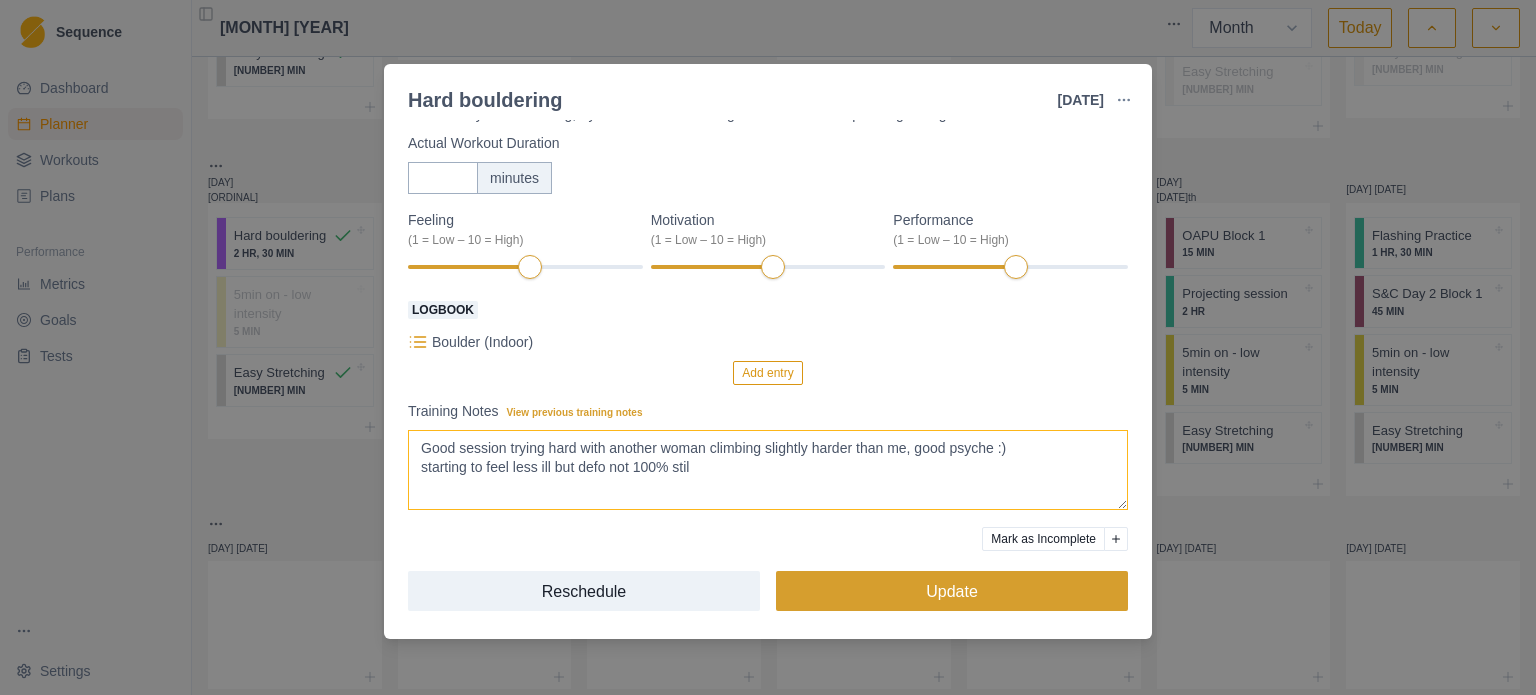 type on "Good session trying hard with another woman climbing slightly harder than me, good psyche :)
starting to feel less ill but defo not 100% stil" 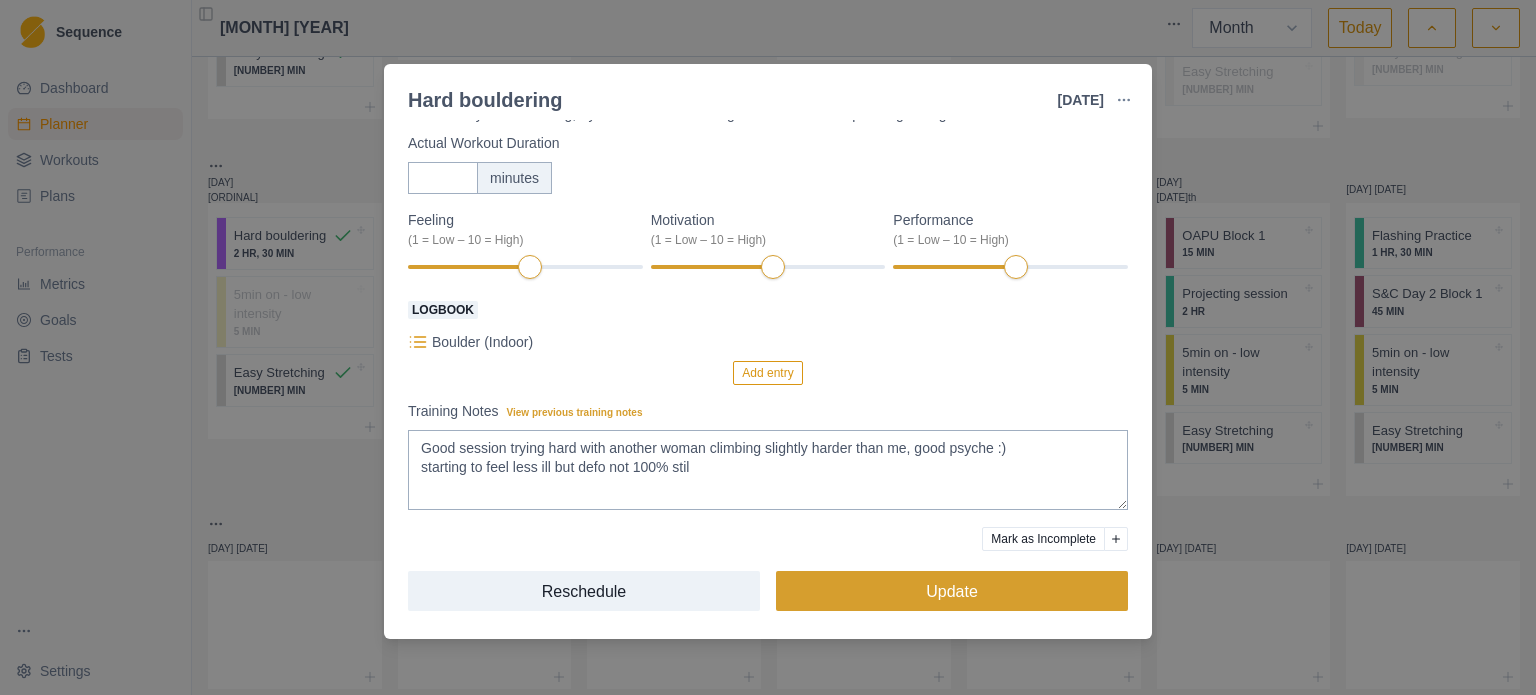 click on "Update" at bounding box center (952, 591) 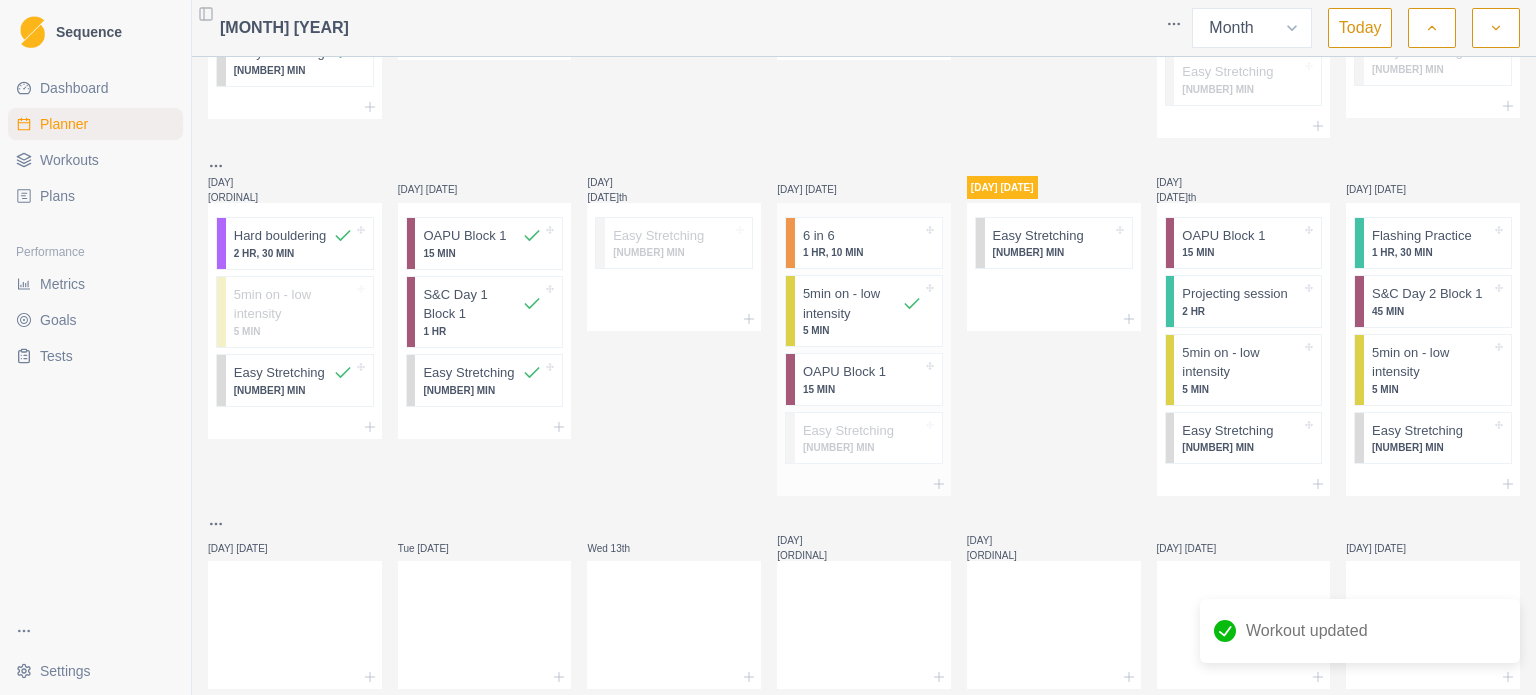 click on "1 HR, 10 MIN" at bounding box center (862, 252) 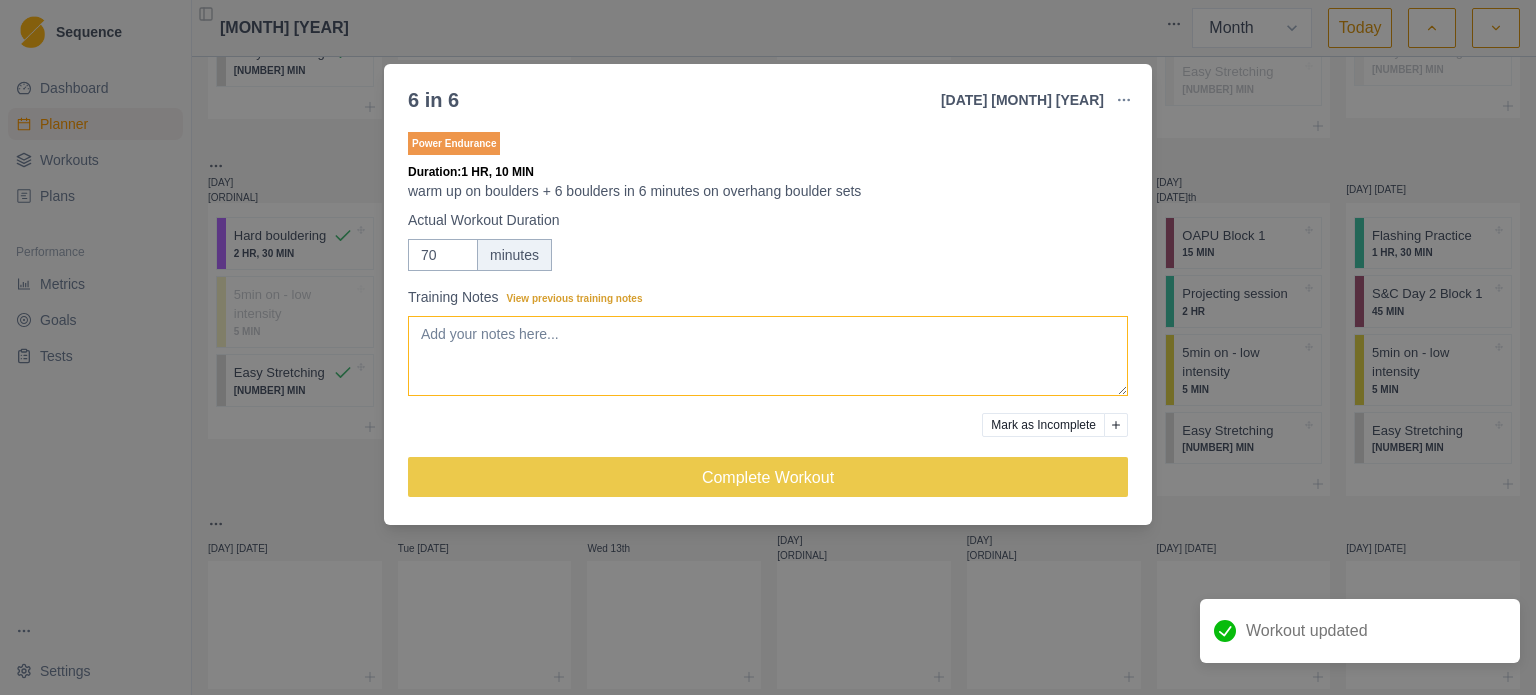click on "Training Notes View previous training notes" at bounding box center (768, 356) 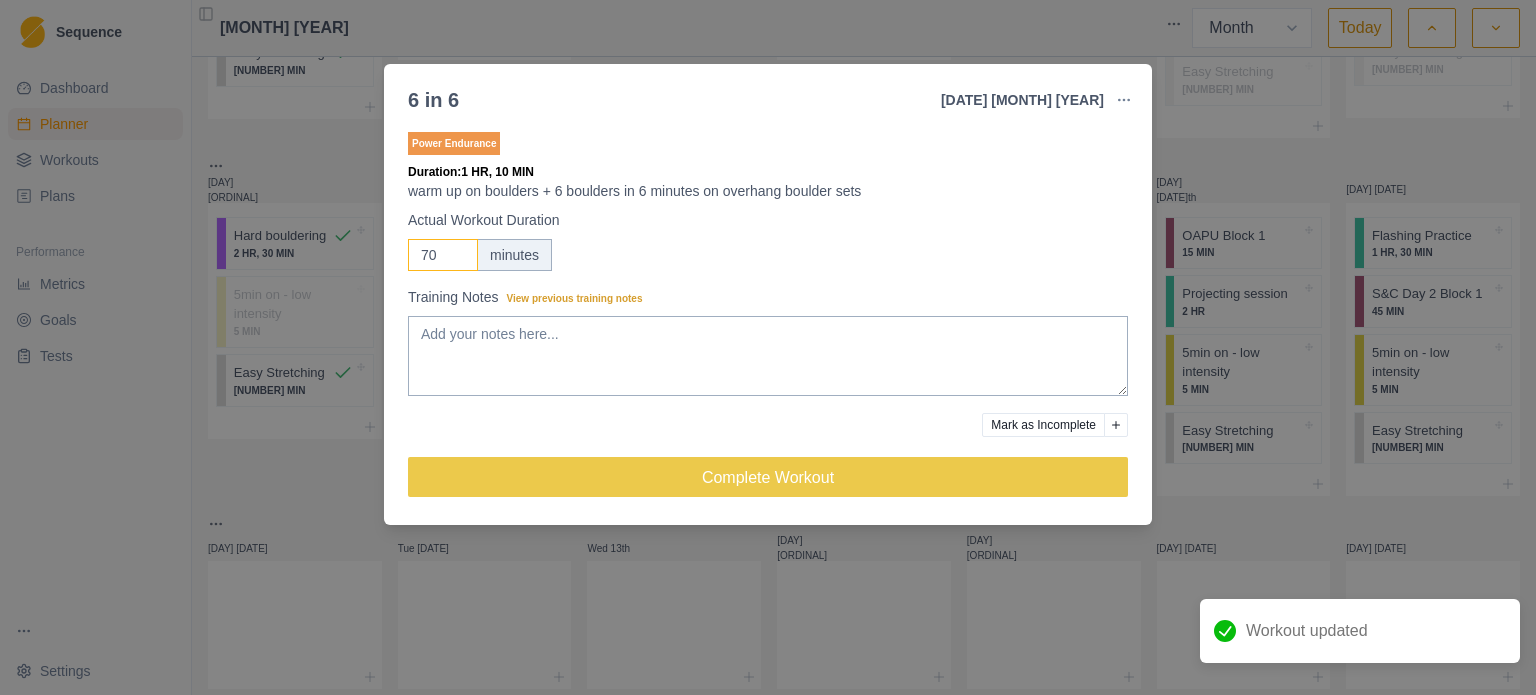 click on "70" at bounding box center (443, 255) 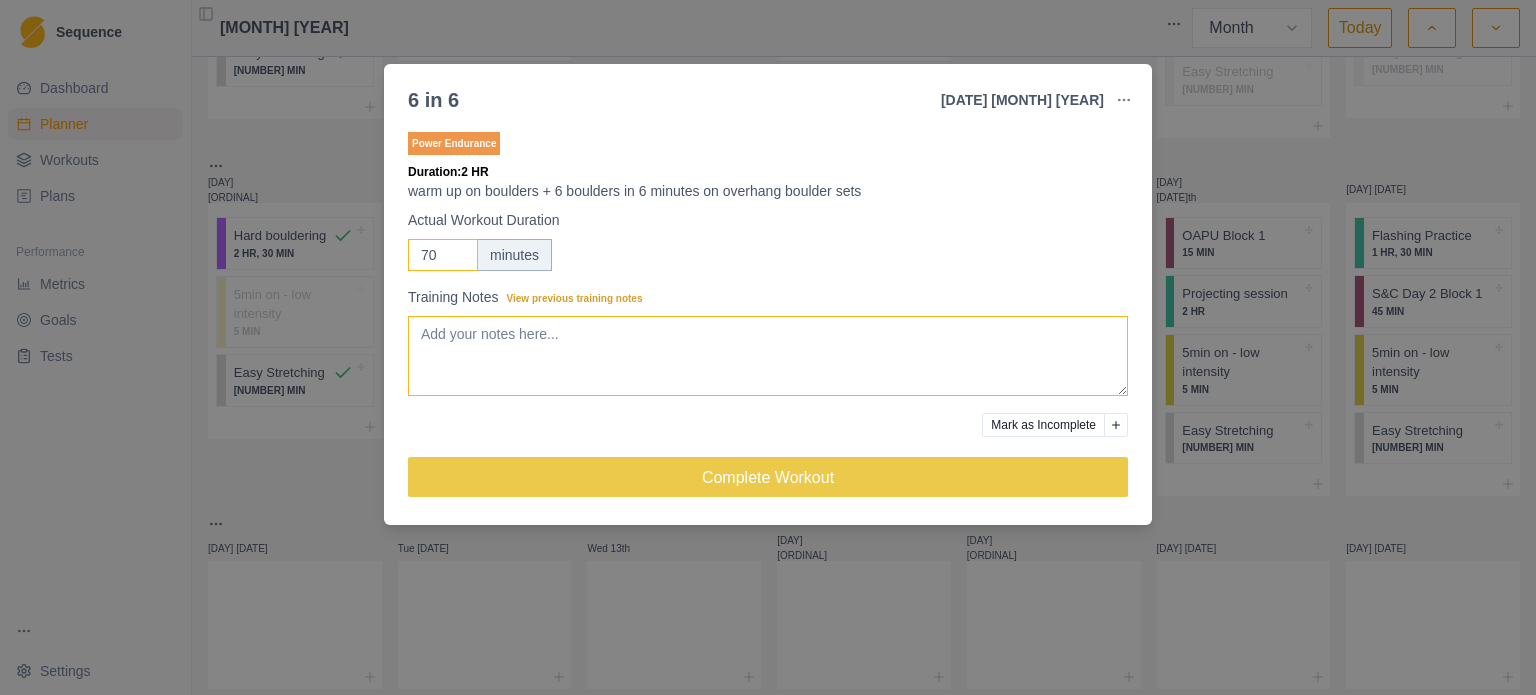 type on "[NUMBER]" 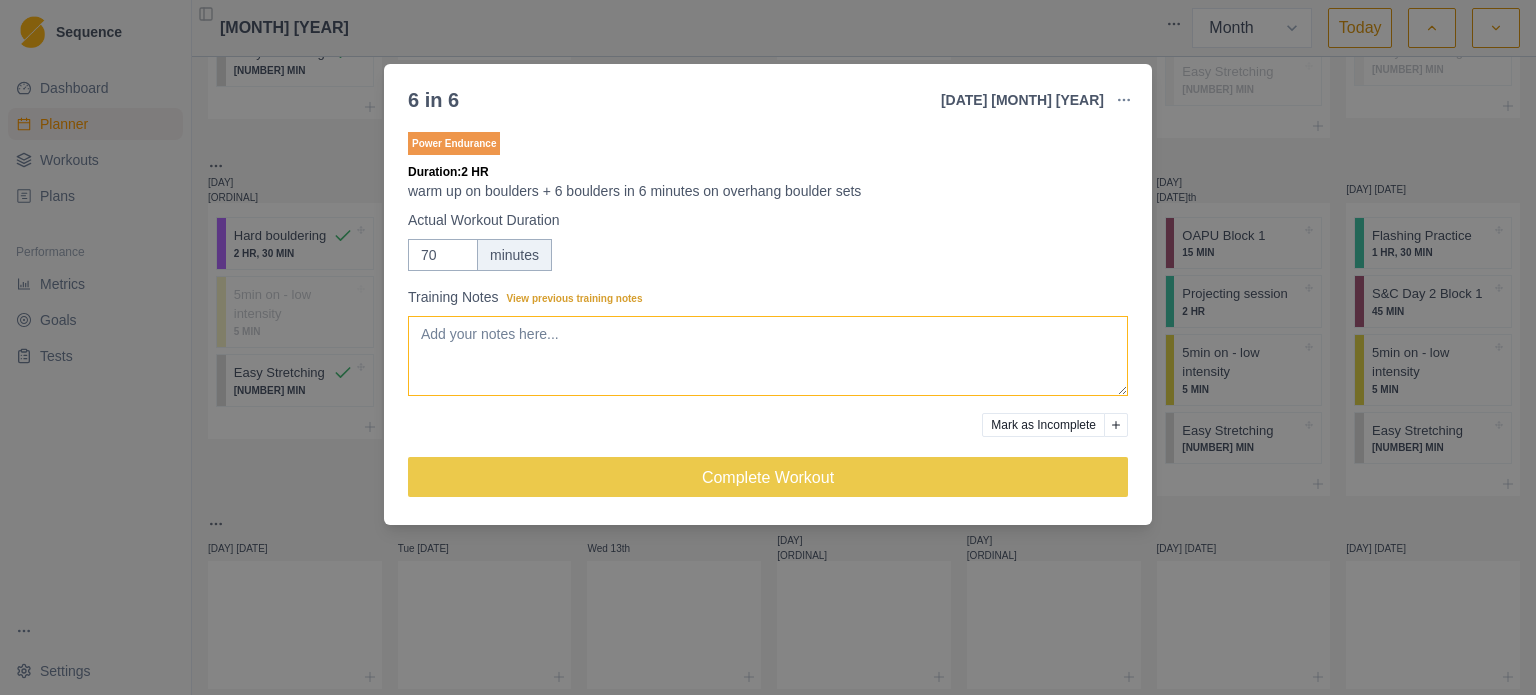 click on "Training Notes View previous training notes" at bounding box center (768, 356) 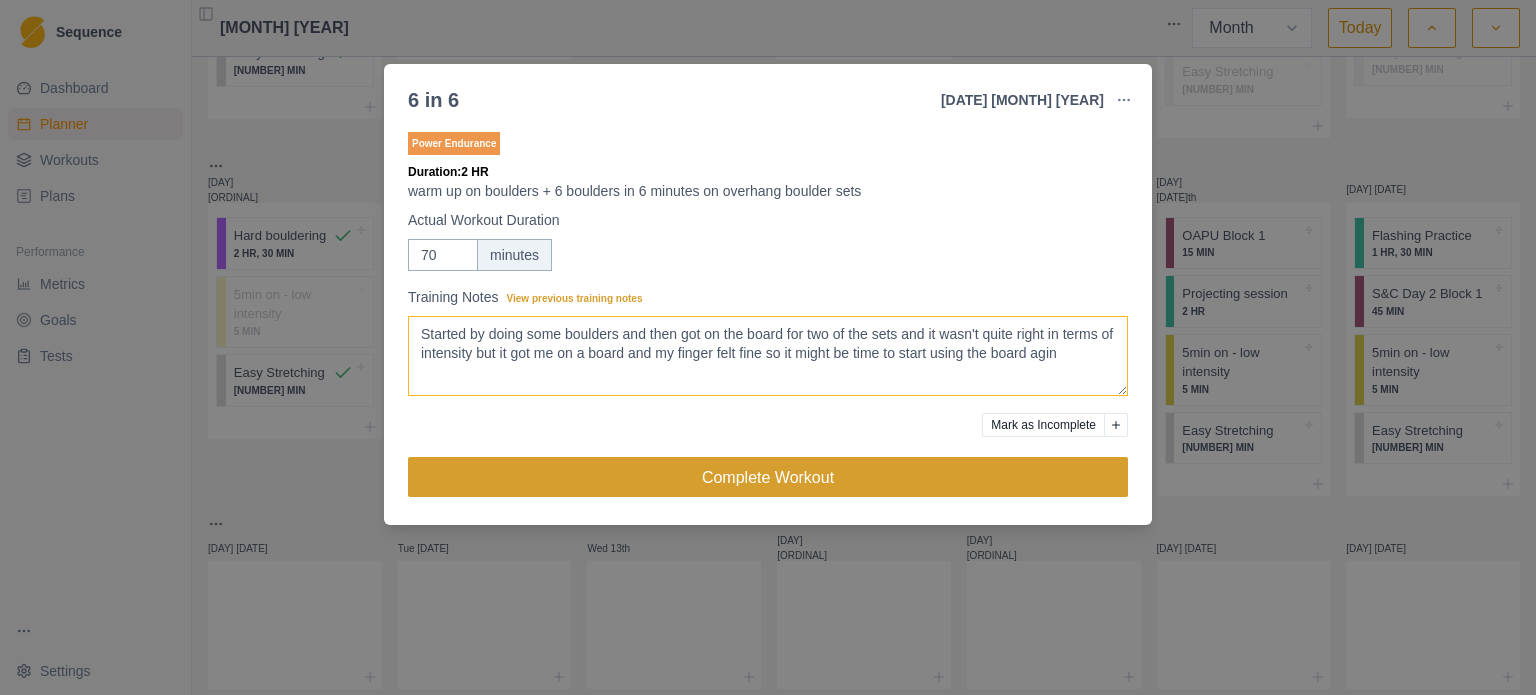 type on "Started by doing some boulders and then got on the board for two of the sets and it wasn't quite right in terms of intensity but it got me on a board and my finger felt fine so it might be time to start using the board agin" 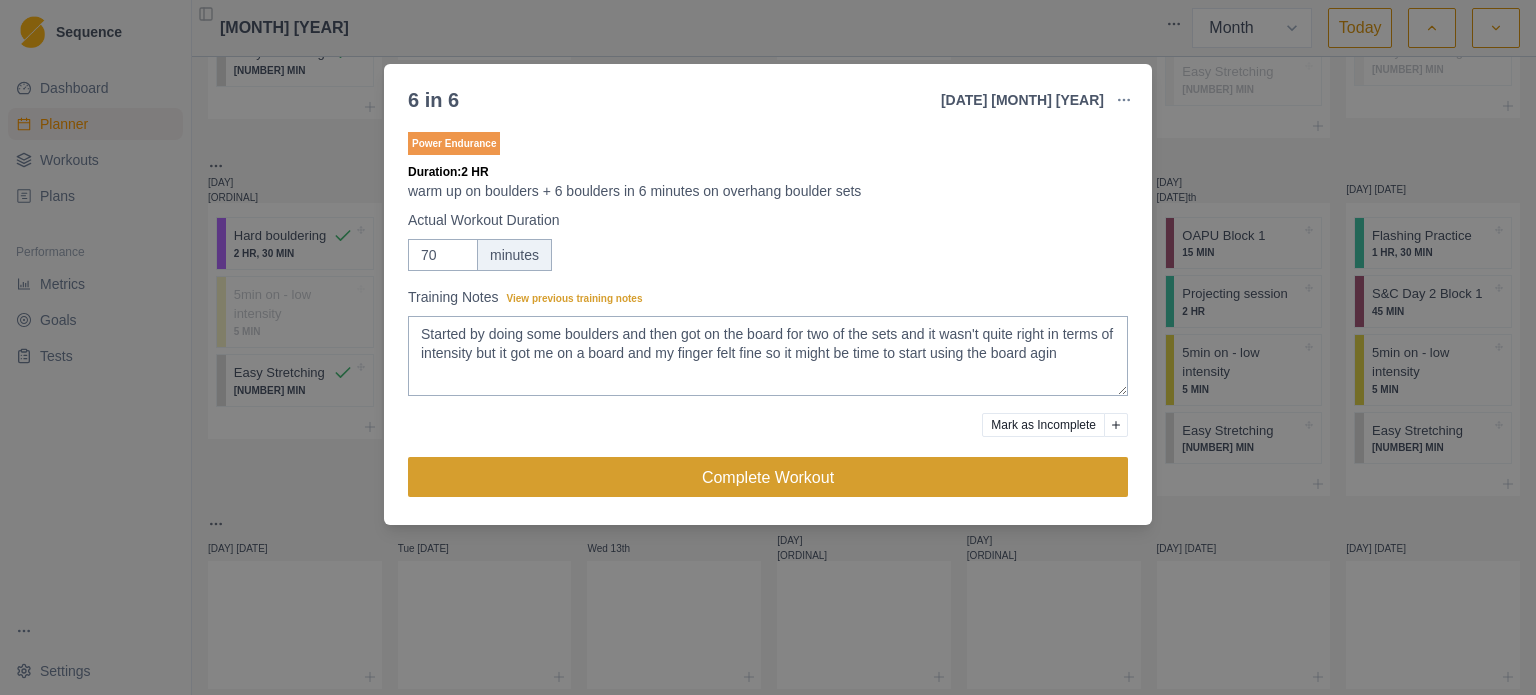 click on "Complete Workout" at bounding box center (768, 477) 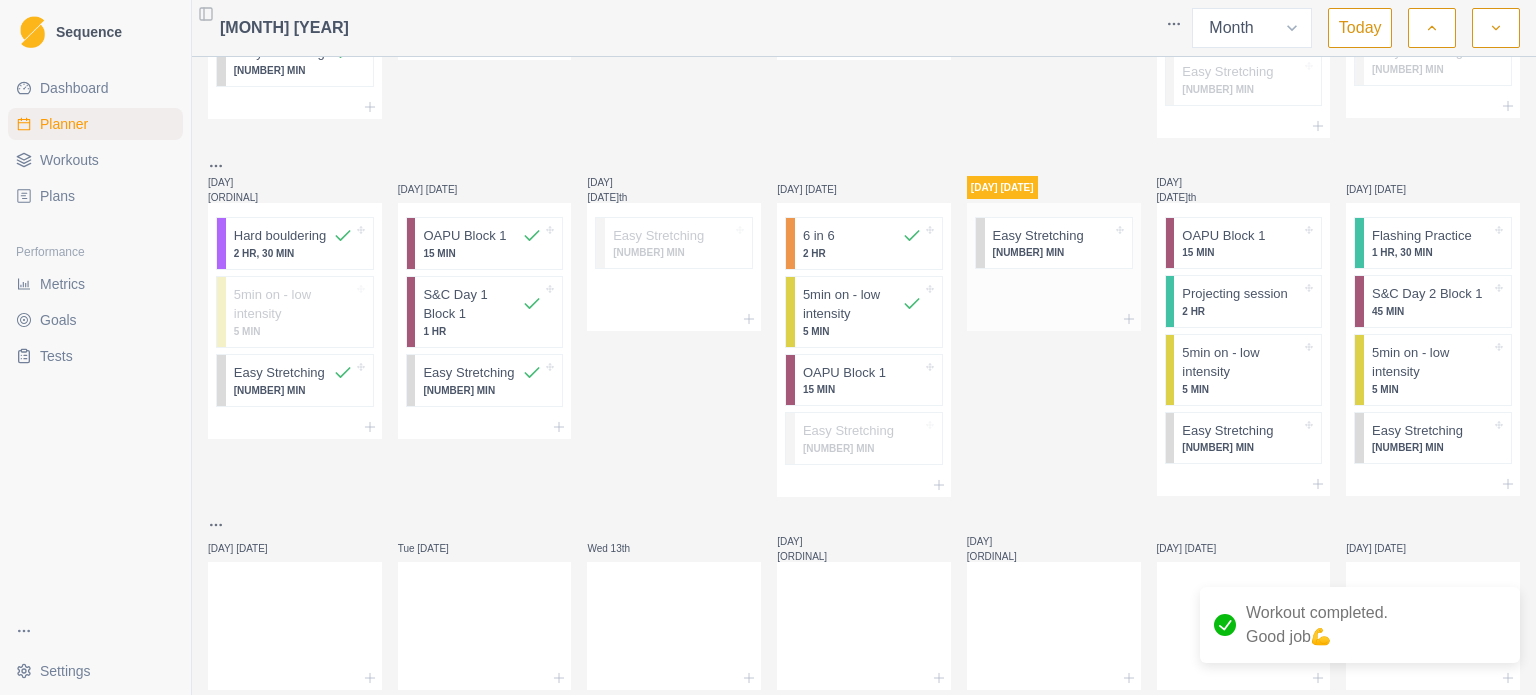 click on "Easy Stretching" at bounding box center (1038, 236) 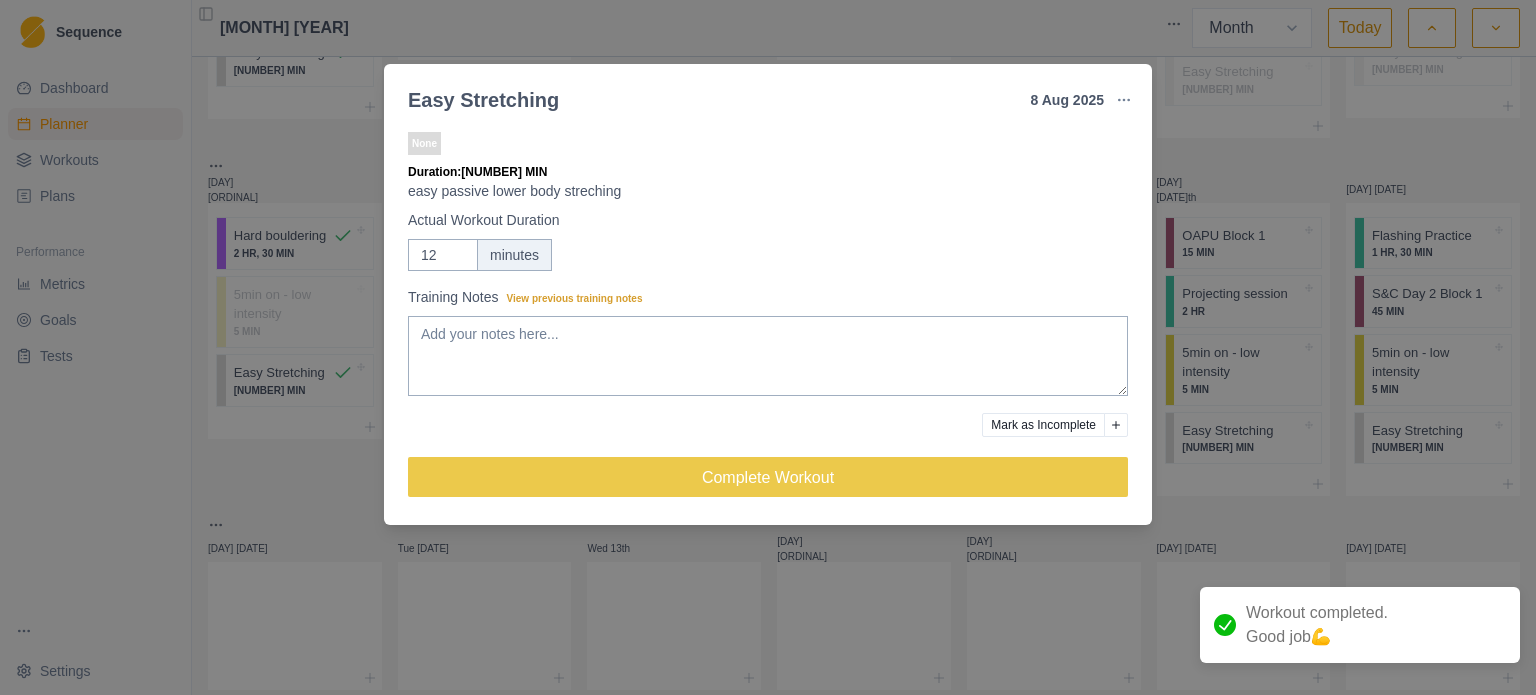 click on "Easy Stretching 8 [DATE] Link To Goal View Workout Metrics Edit Original Workout Reschedule Workout Remove From Schedule None Duration:  12 MIN easy passive lower body streching Actual Workout Duration 12 minutes Training Notes View previous training notes Mark as Incomplete Complete Workout" at bounding box center (768, 347) 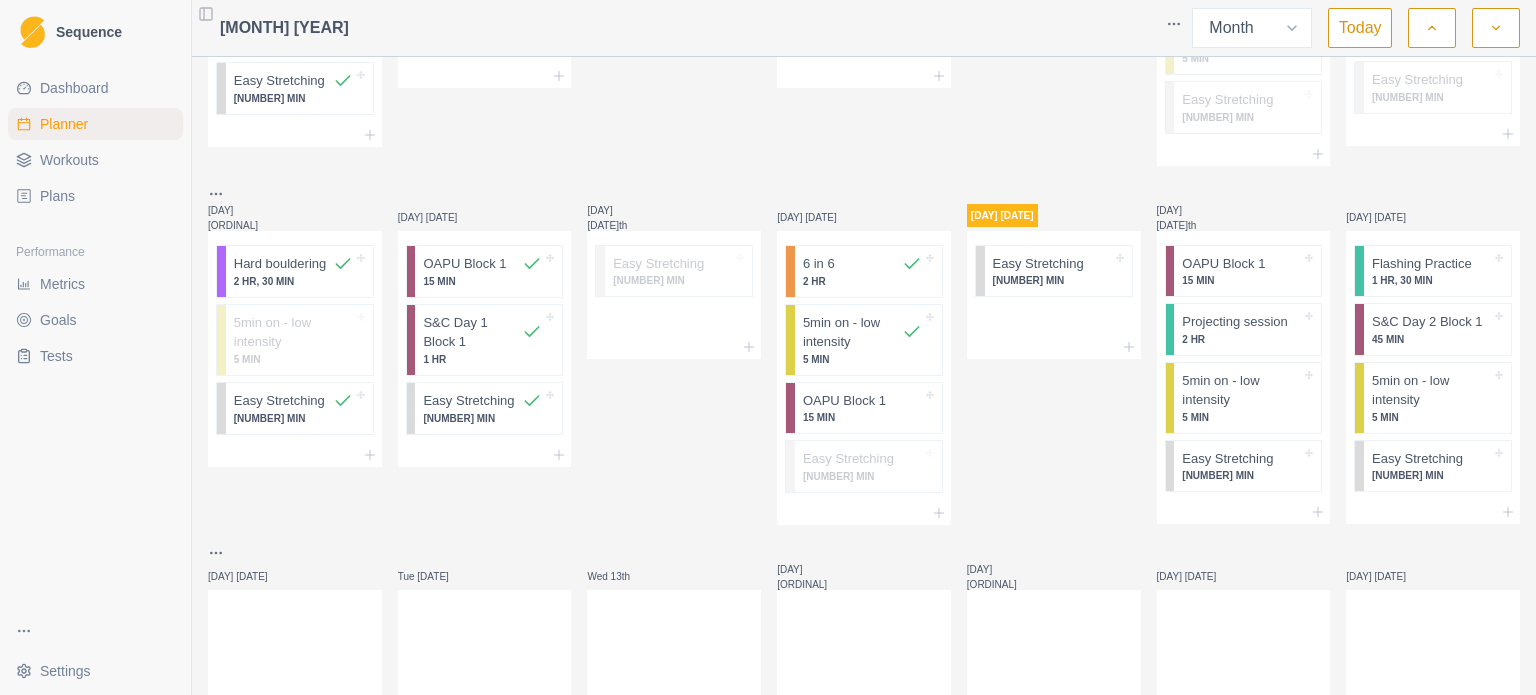 scroll, scrollTop: 262, scrollLeft: 0, axis: vertical 